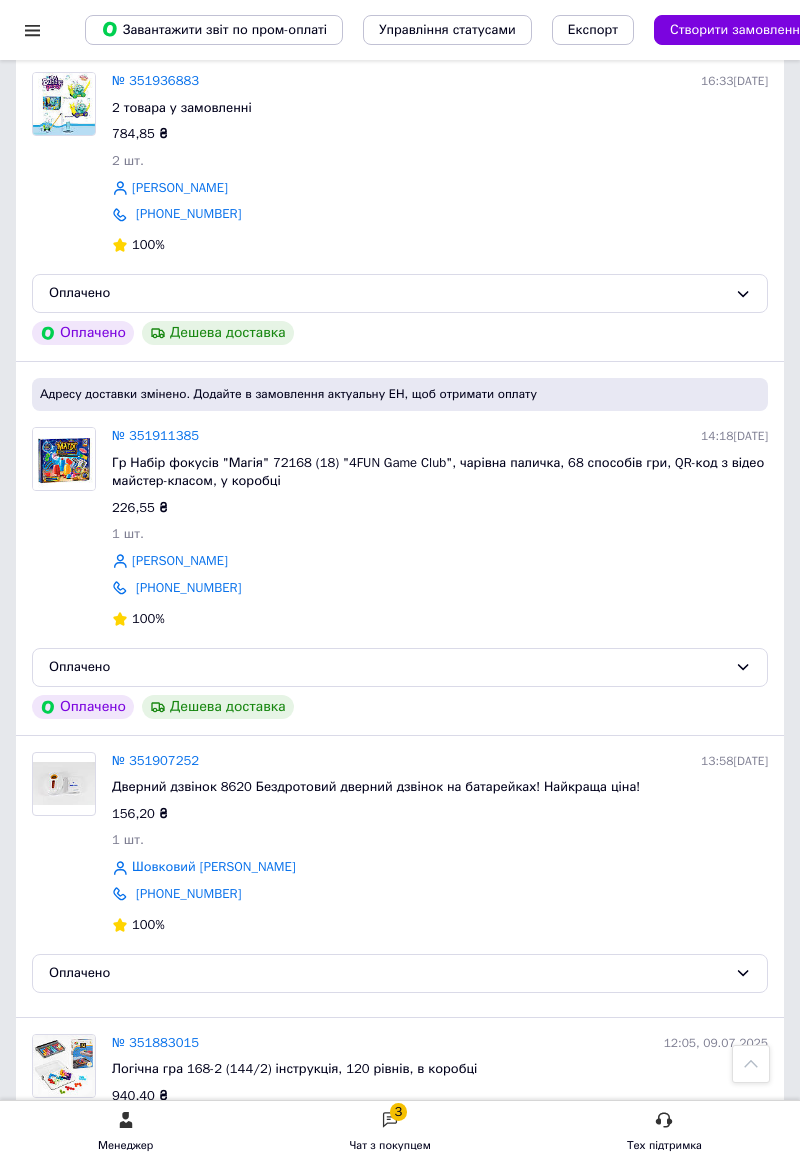 scroll, scrollTop: 1576, scrollLeft: 0, axis: vertical 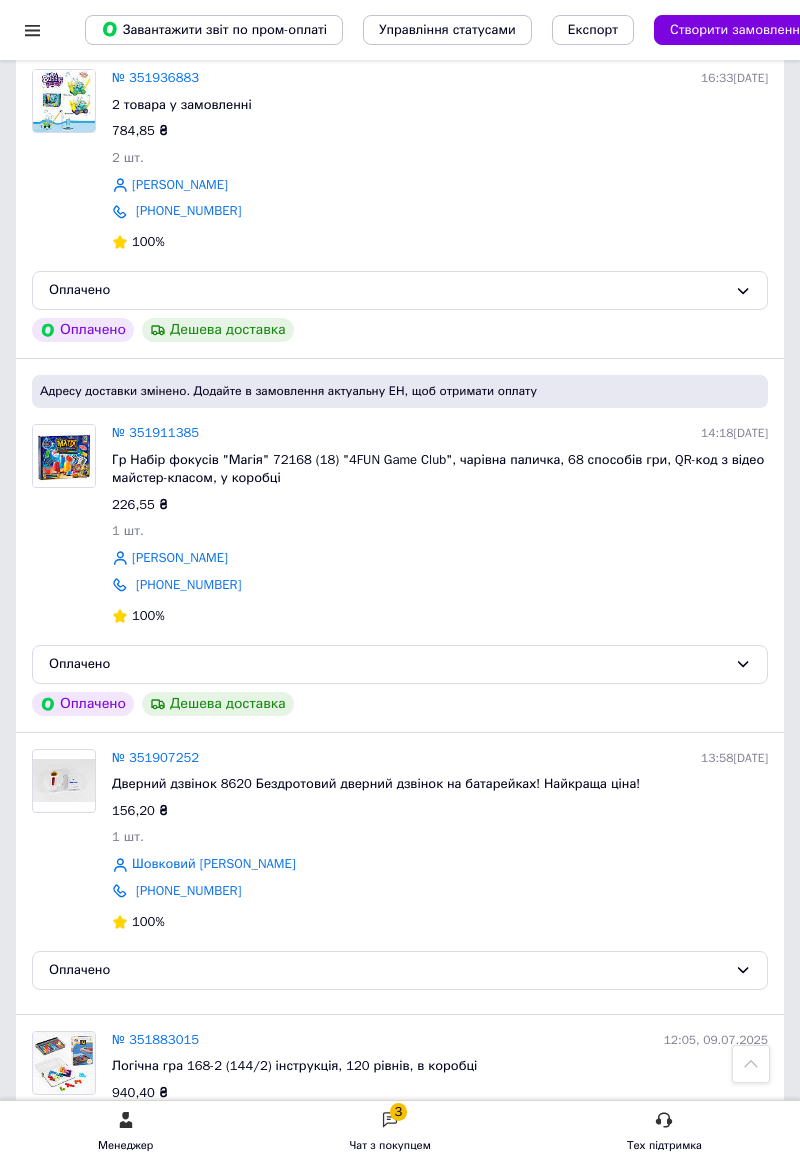 click on "№ 351911385" at bounding box center (155, 432) 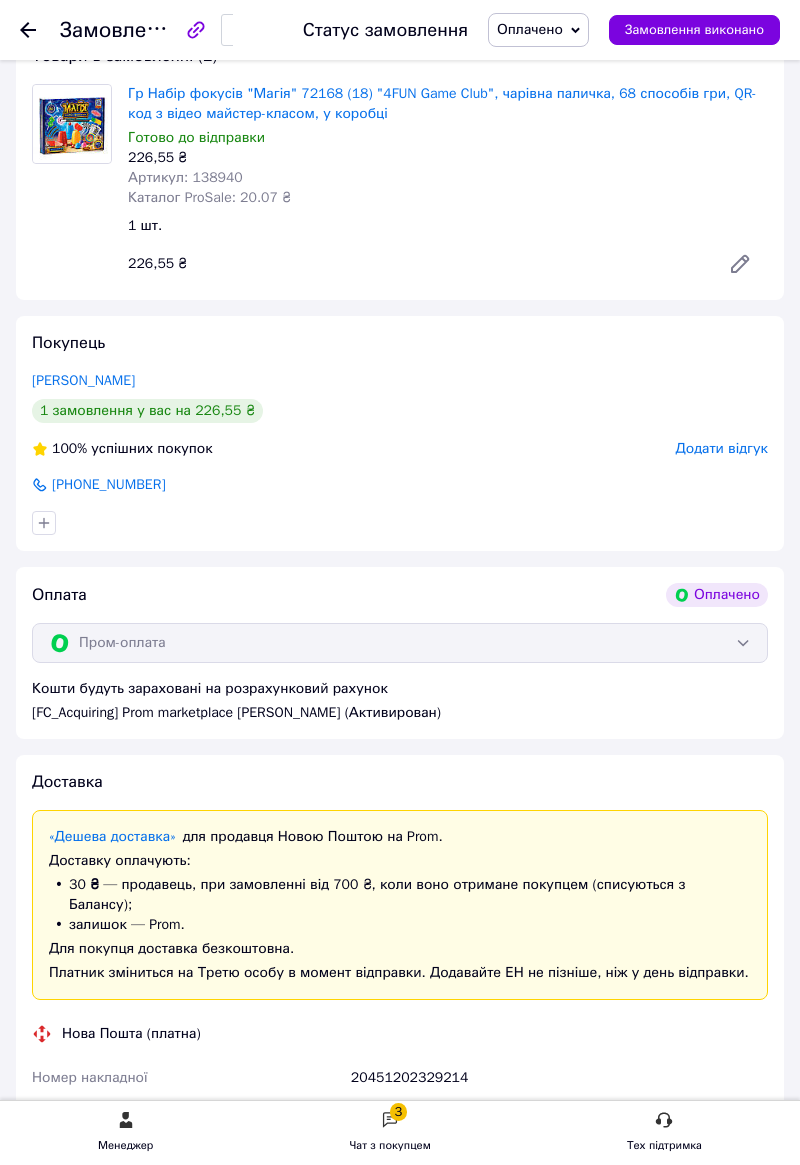 scroll, scrollTop: 0, scrollLeft: 0, axis: both 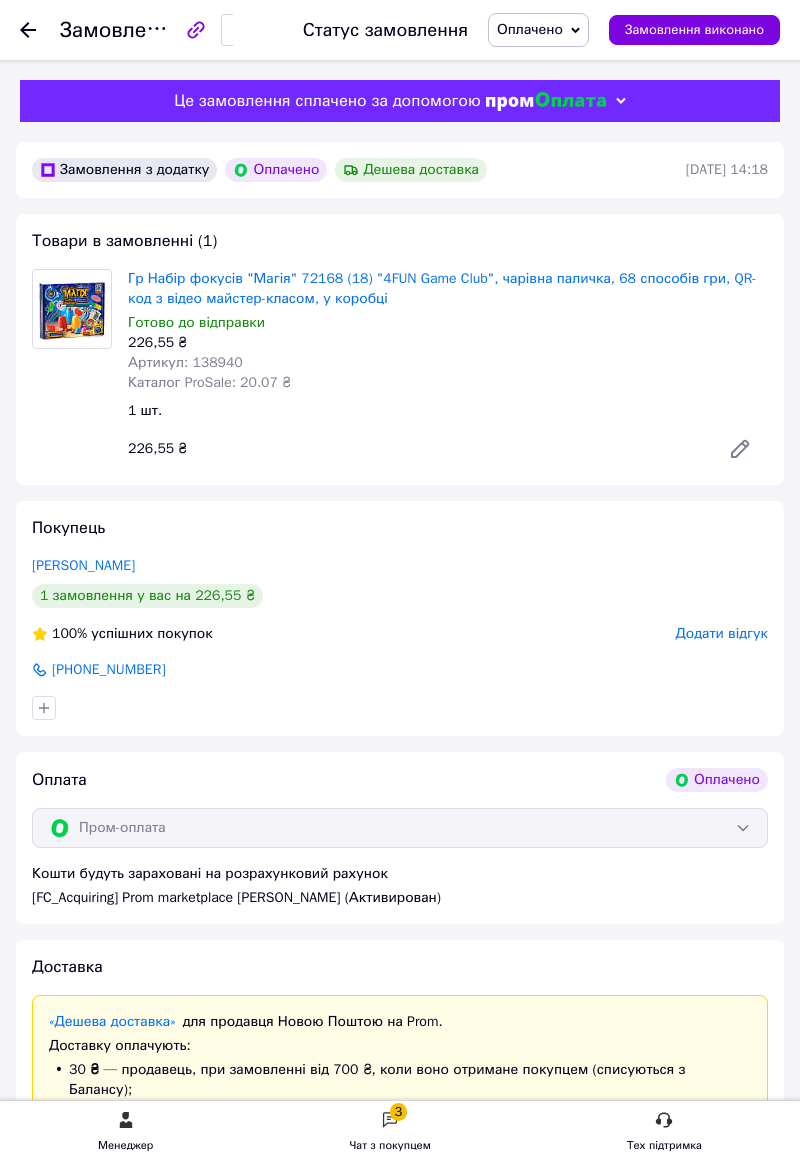 click 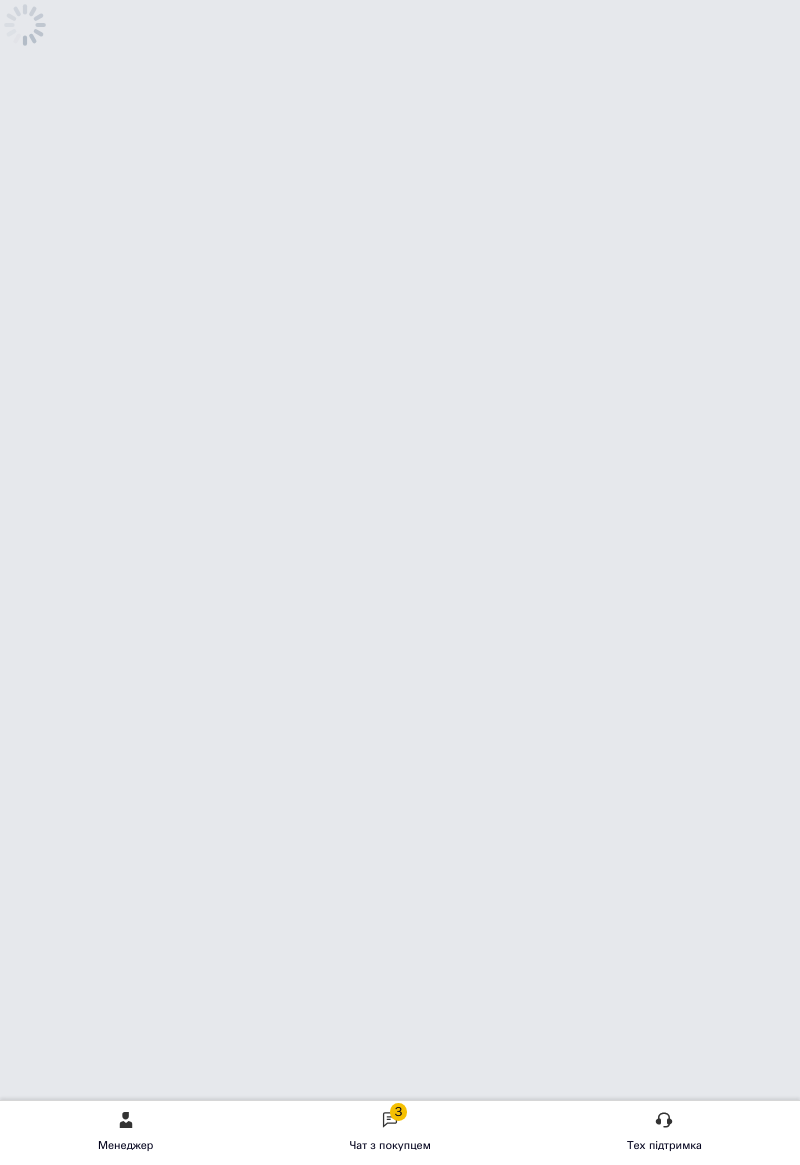 click on "3 Чат з покупцем" at bounding box center (390, 1133) 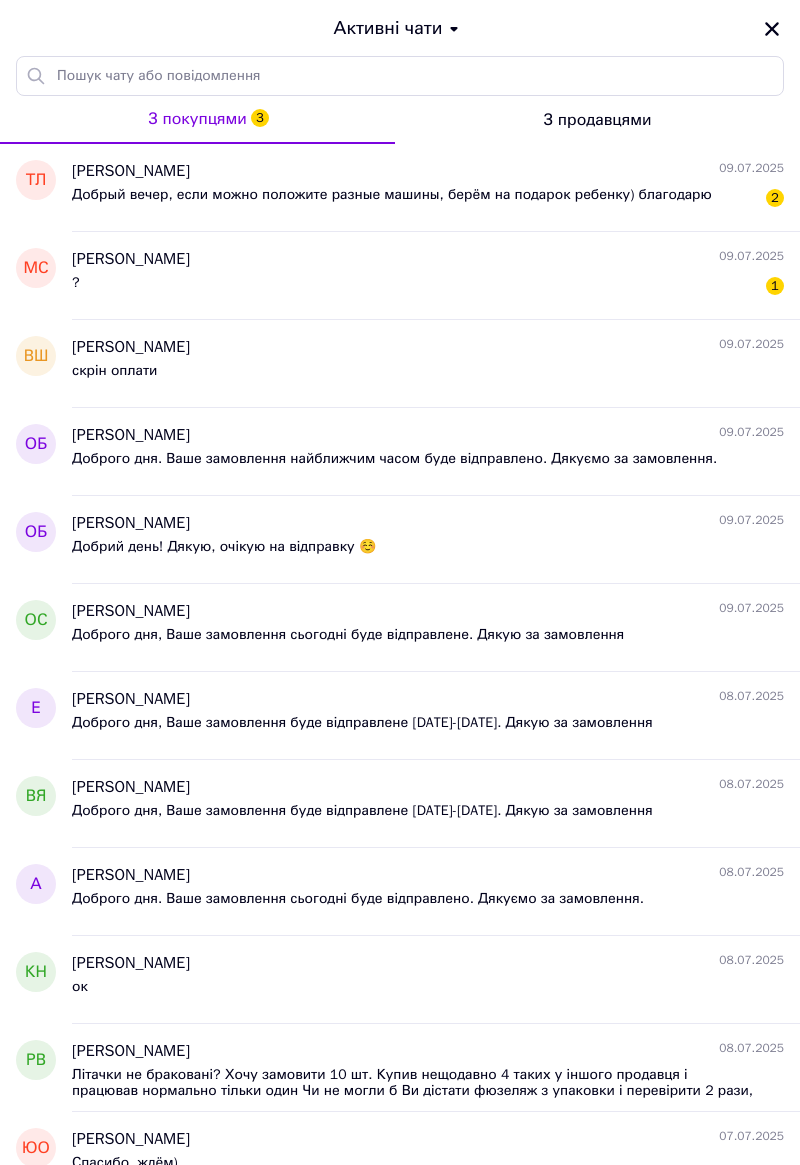 click on "? 1" at bounding box center [428, 287] 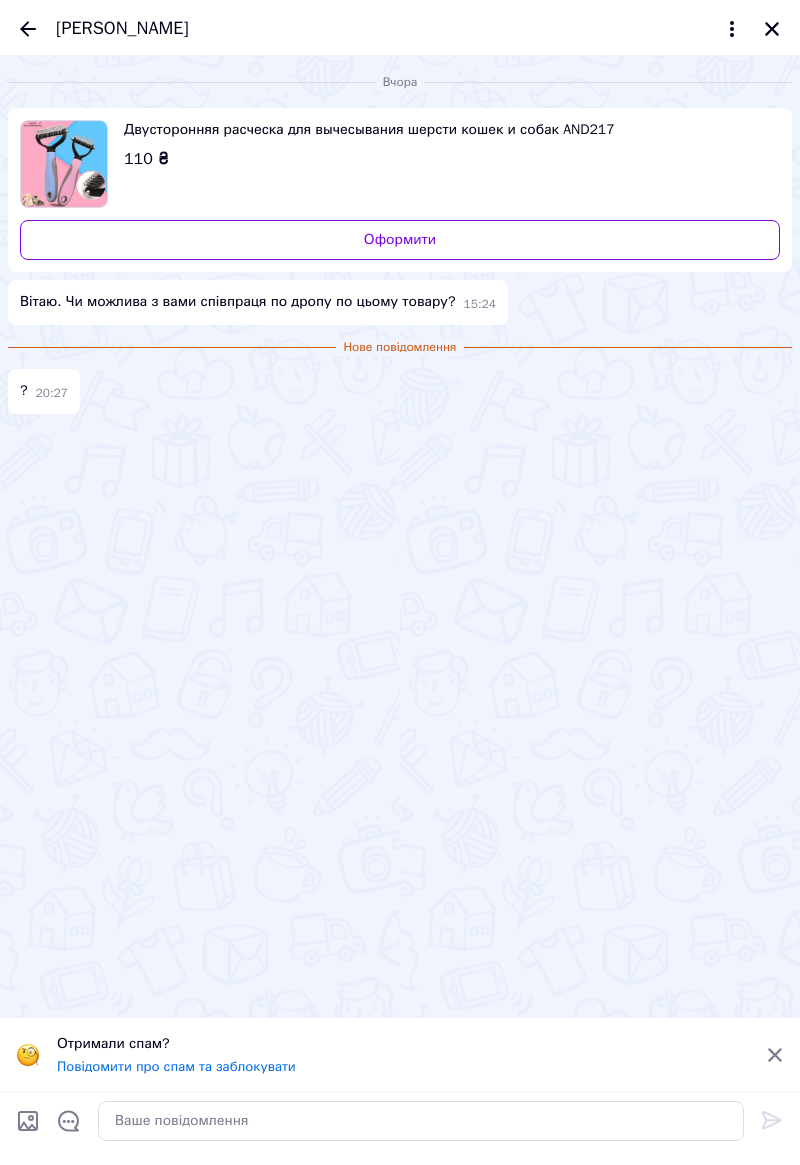 click 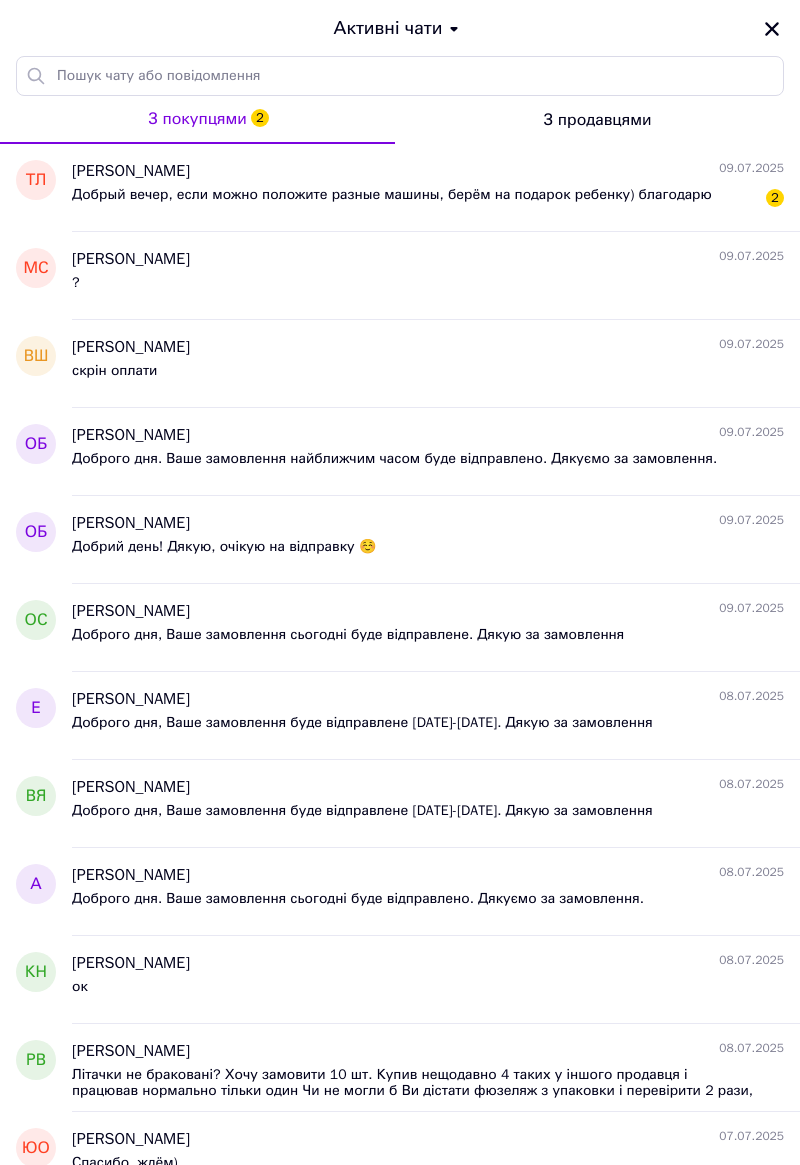 click on "Добрый вечер, если можно положите разные машины, берём на подарок ребенку) благодарю" at bounding box center [392, 195] 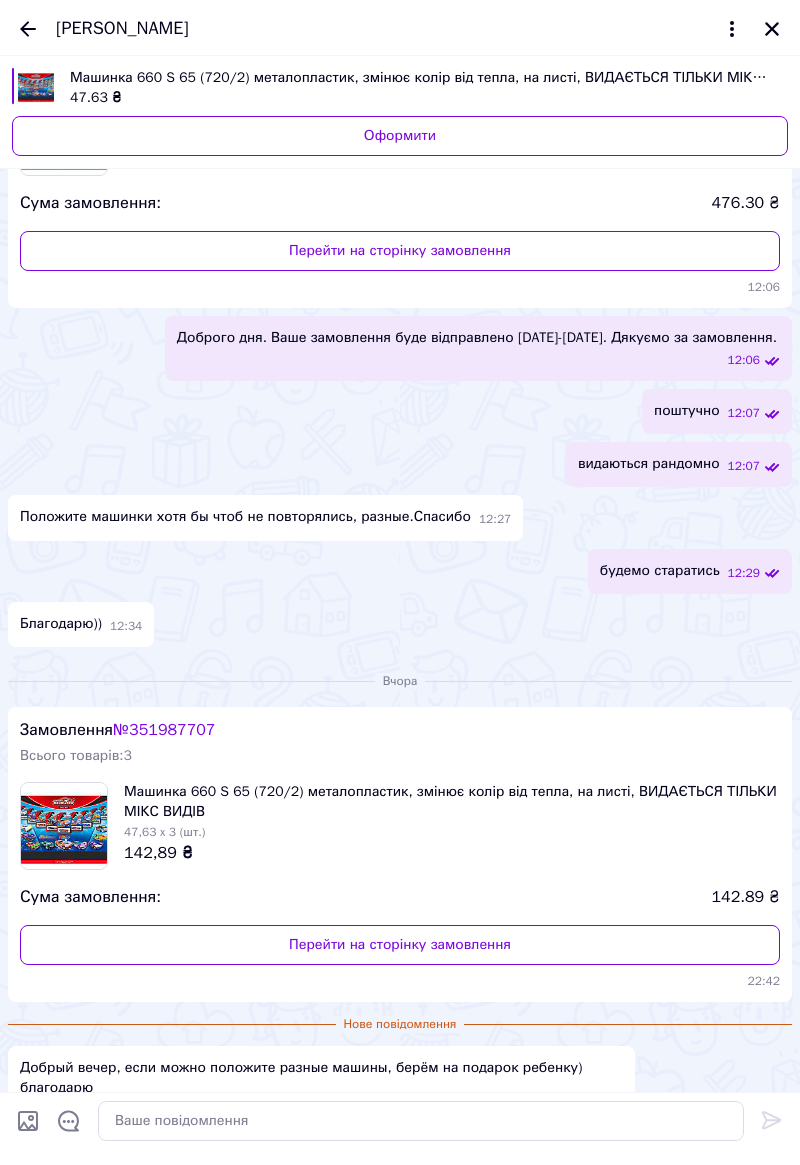 scroll, scrollTop: 309, scrollLeft: 0, axis: vertical 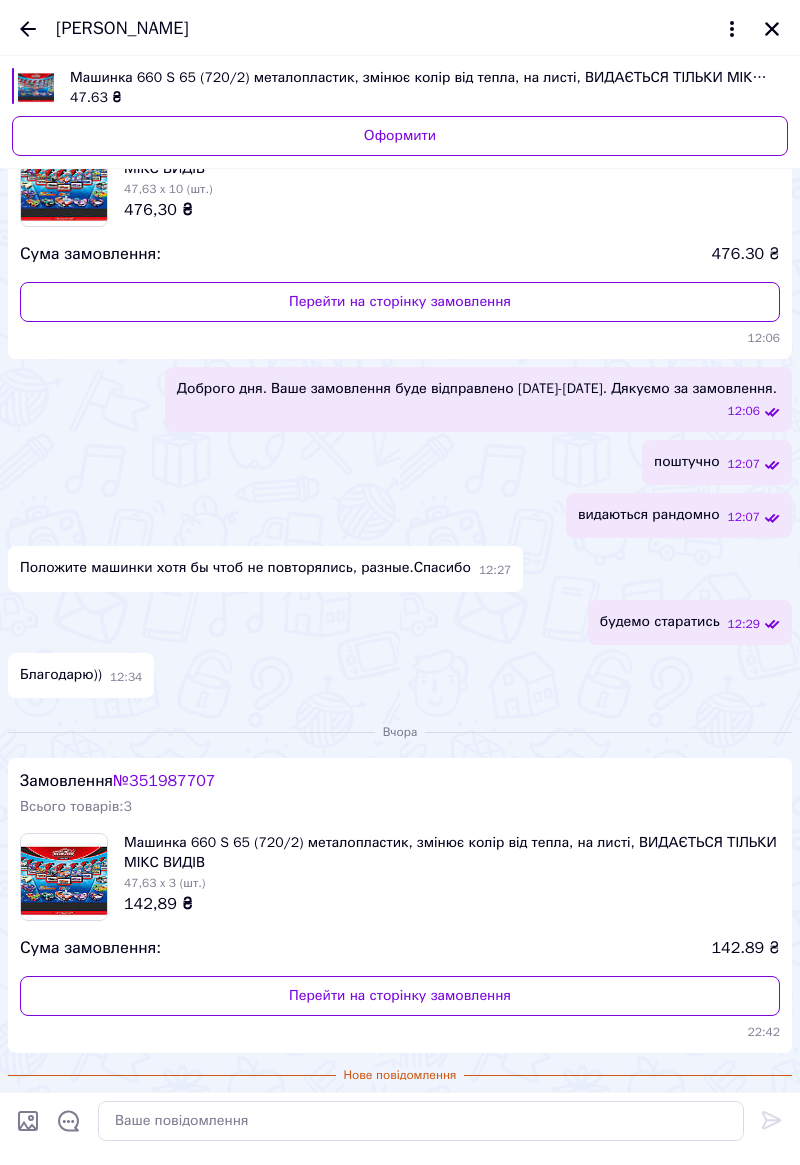 click 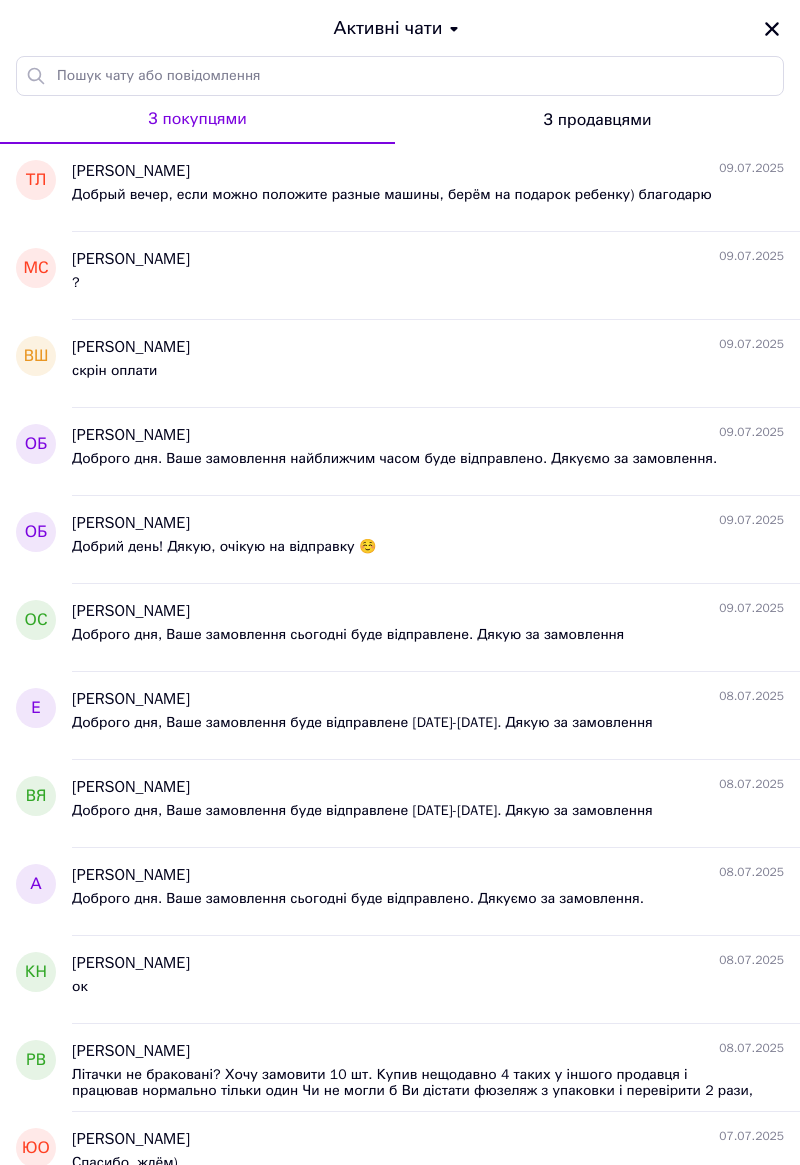 click 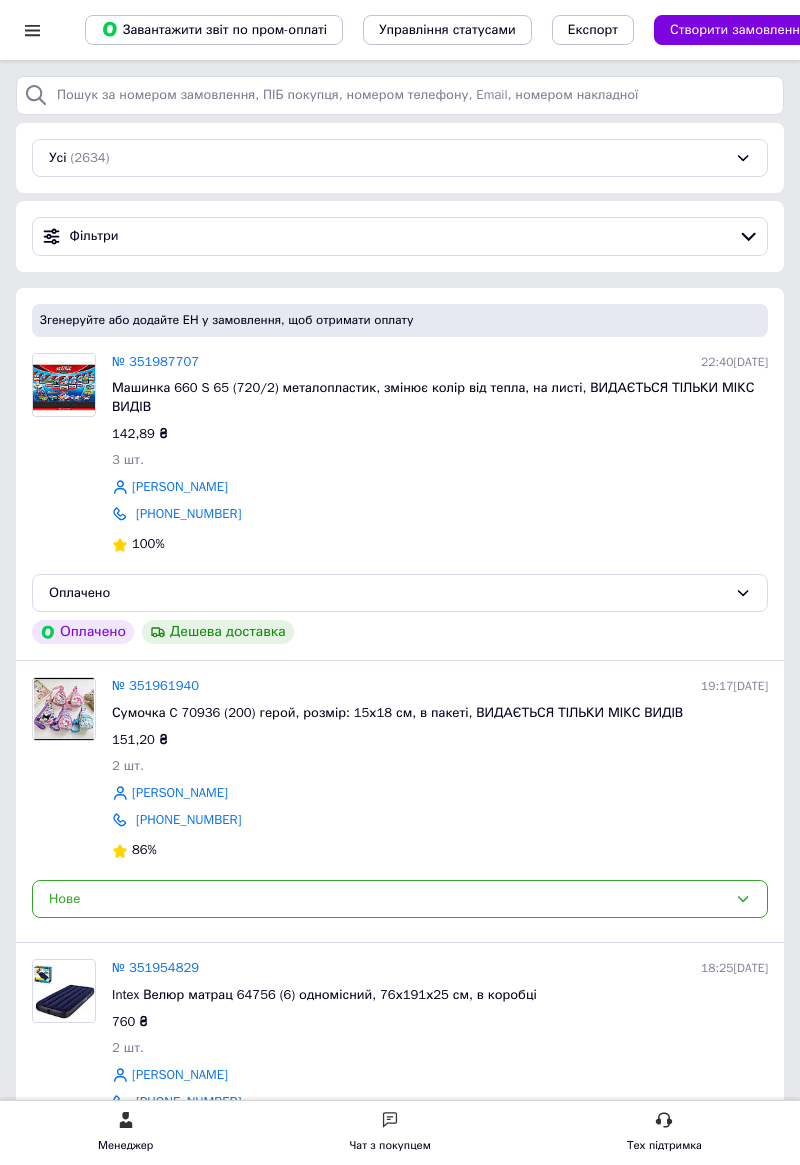 click at bounding box center [32, 30] 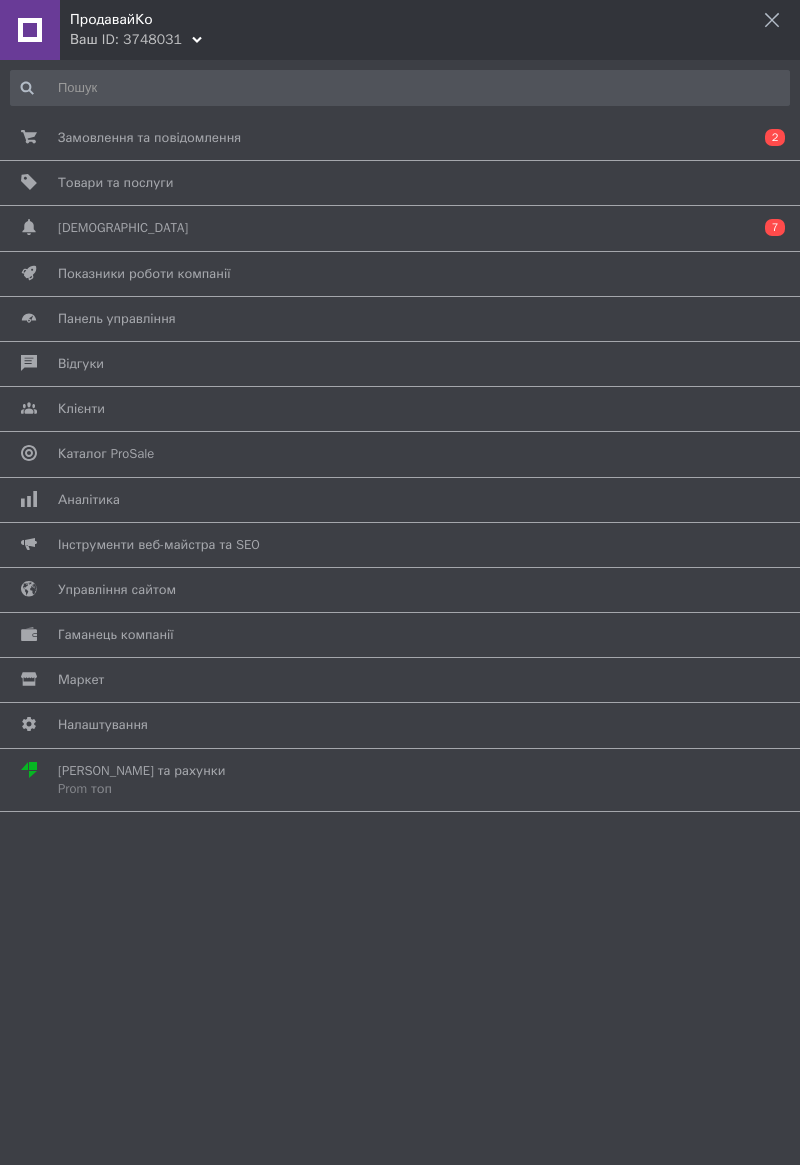 click on "ПродавайКо" at bounding box center (435, 15) 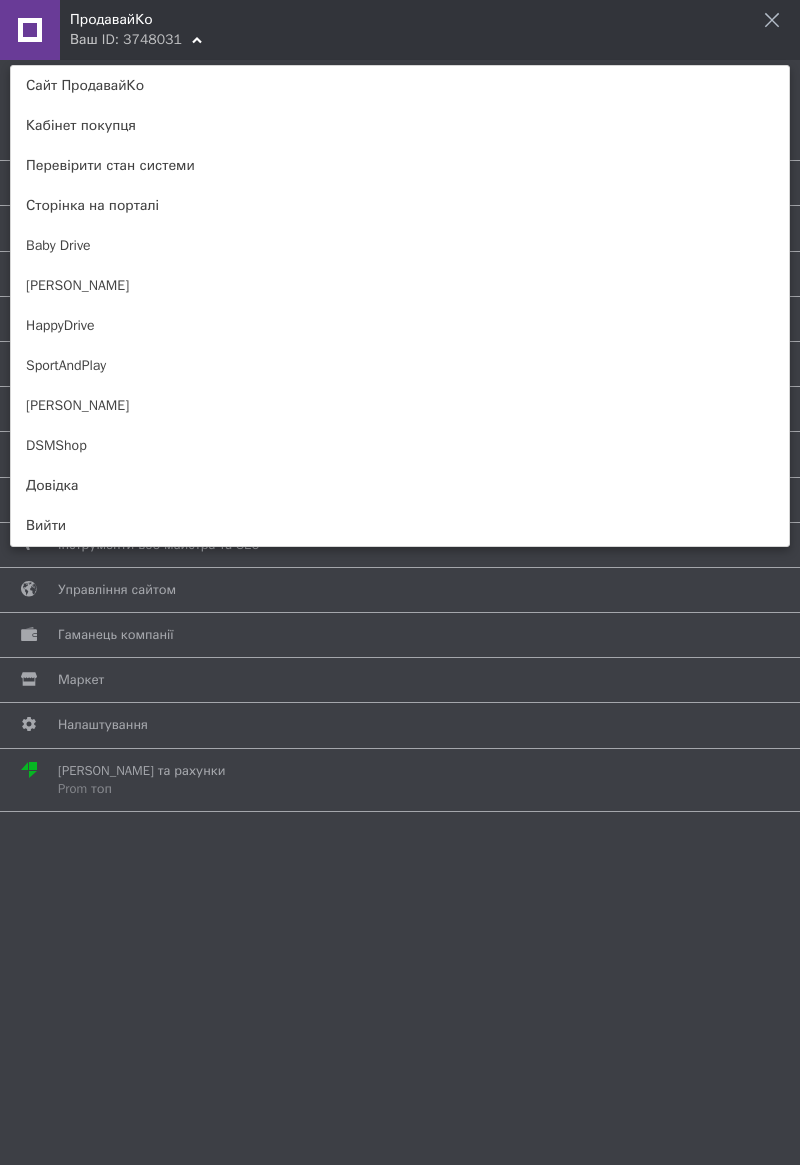 click on "DSMShop" at bounding box center [400, 446] 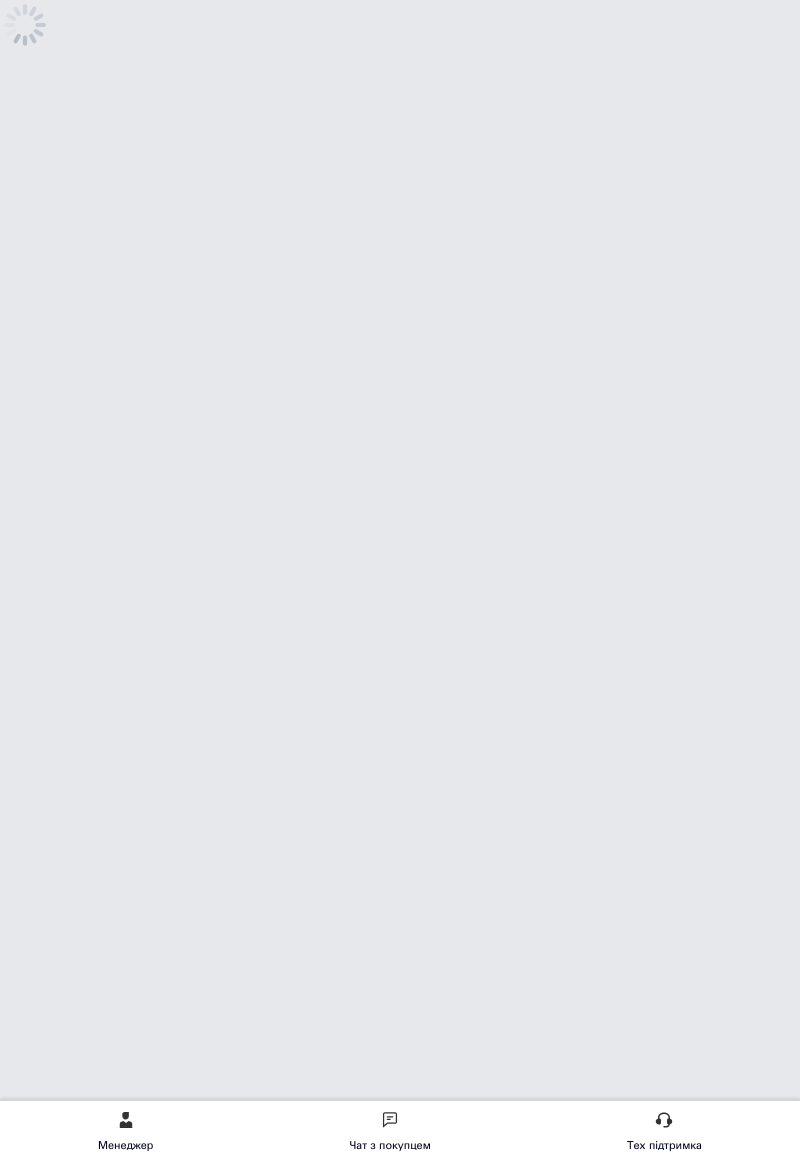 scroll, scrollTop: 0, scrollLeft: 0, axis: both 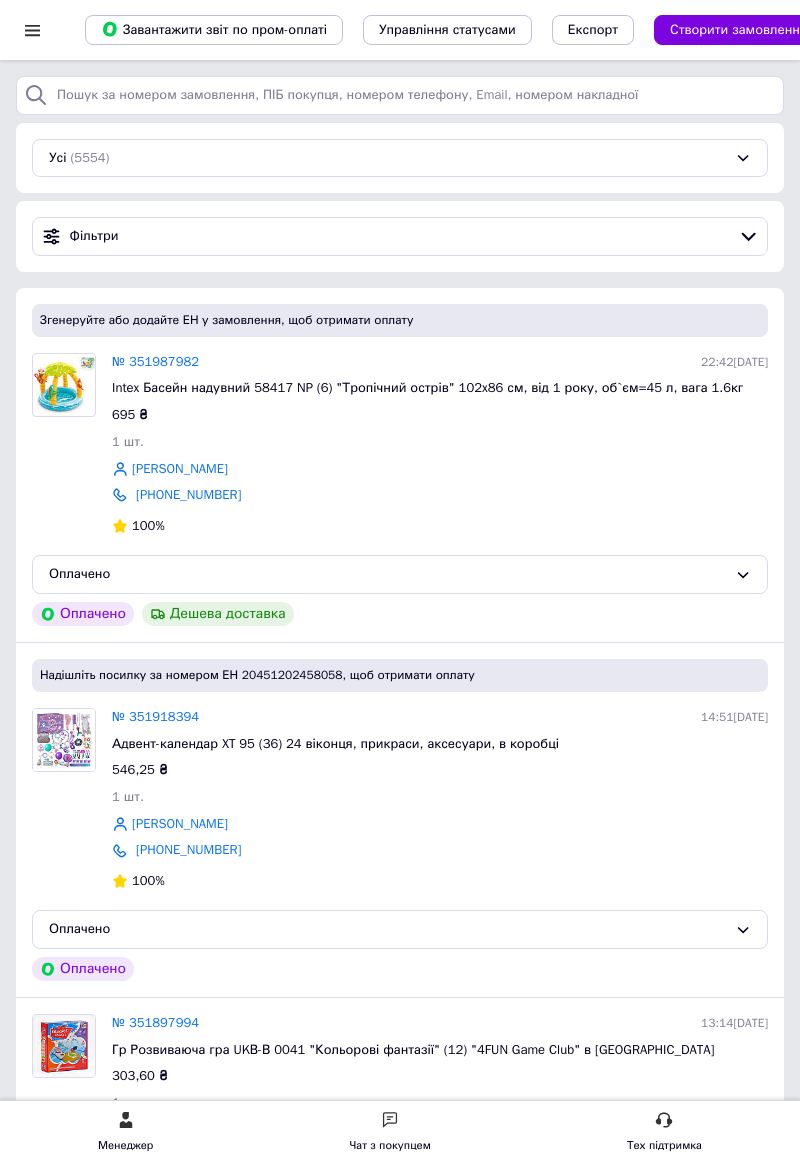 click at bounding box center (32, 30) 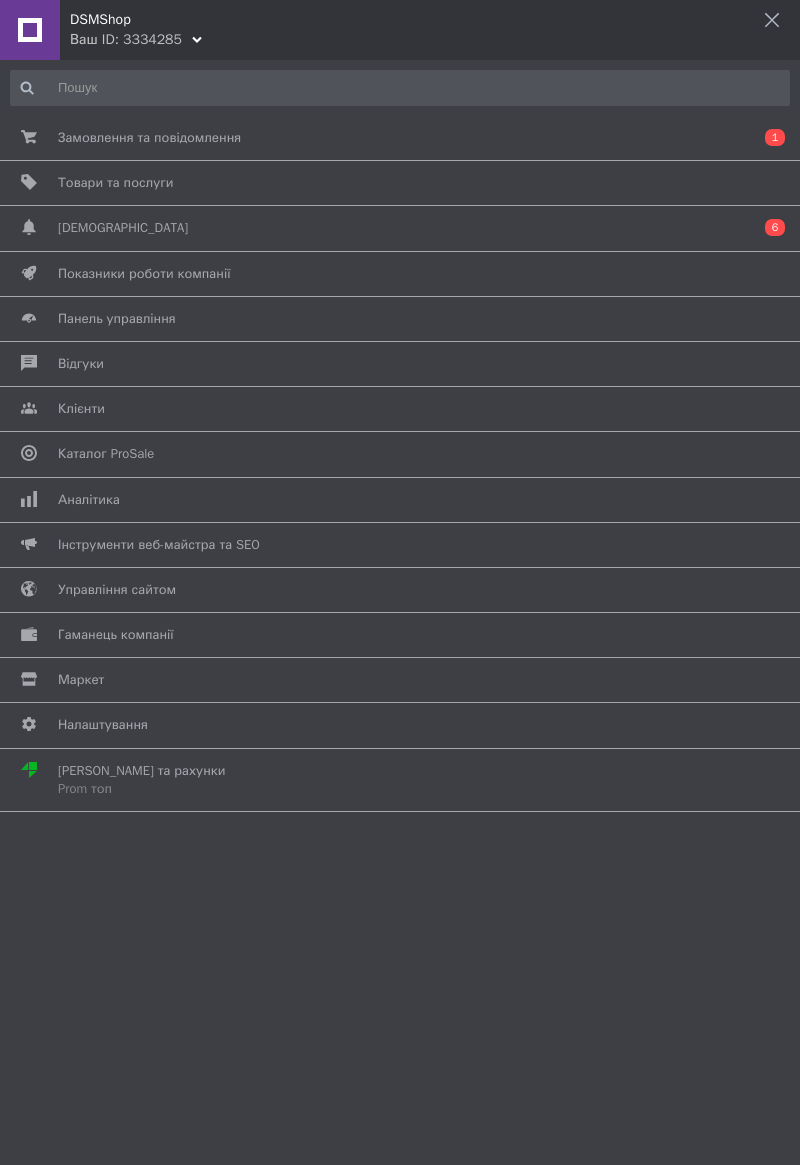 click on "DSMShop" at bounding box center [435, 15] 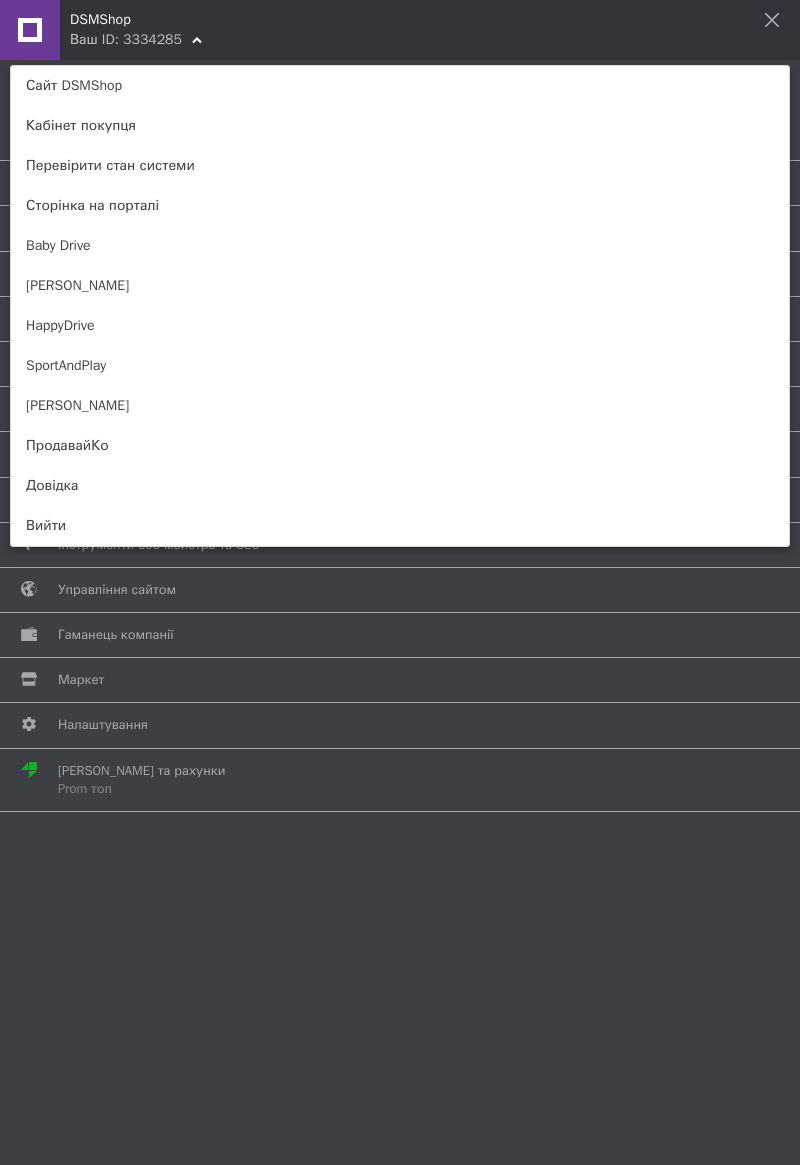 click on "HappyDrive" at bounding box center [400, 326] 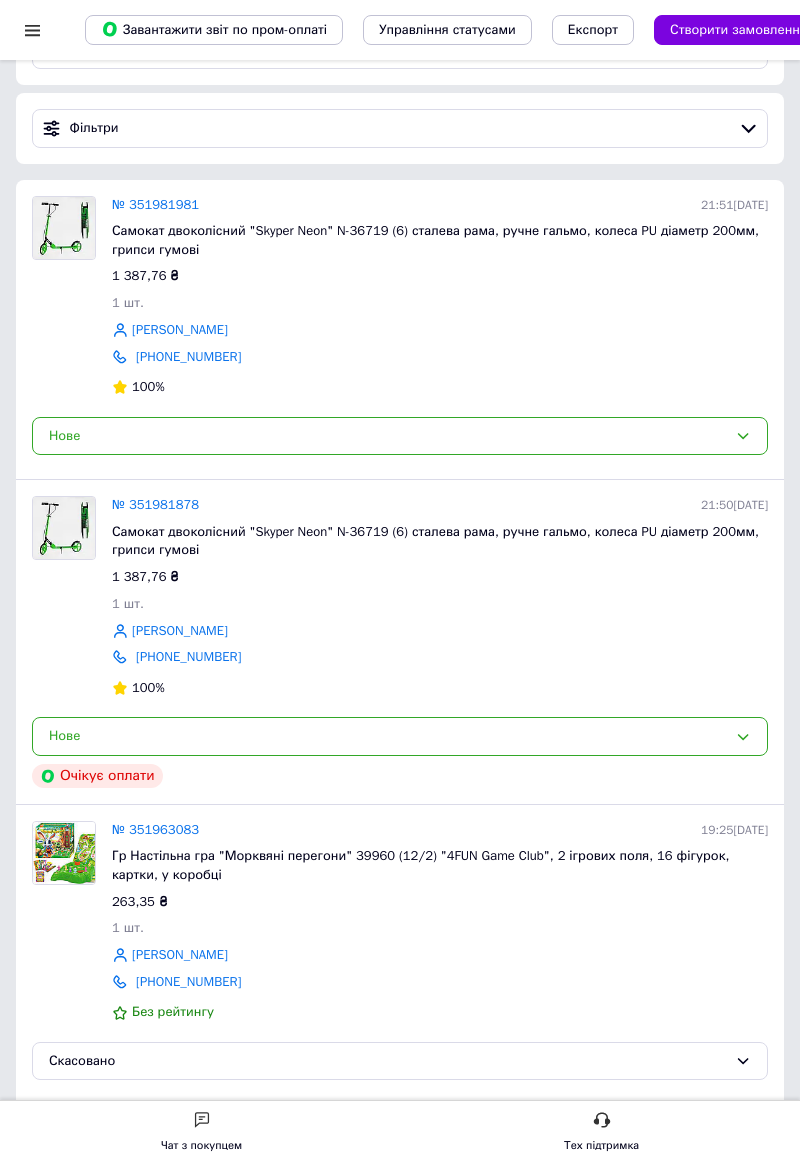 scroll, scrollTop: 107, scrollLeft: 0, axis: vertical 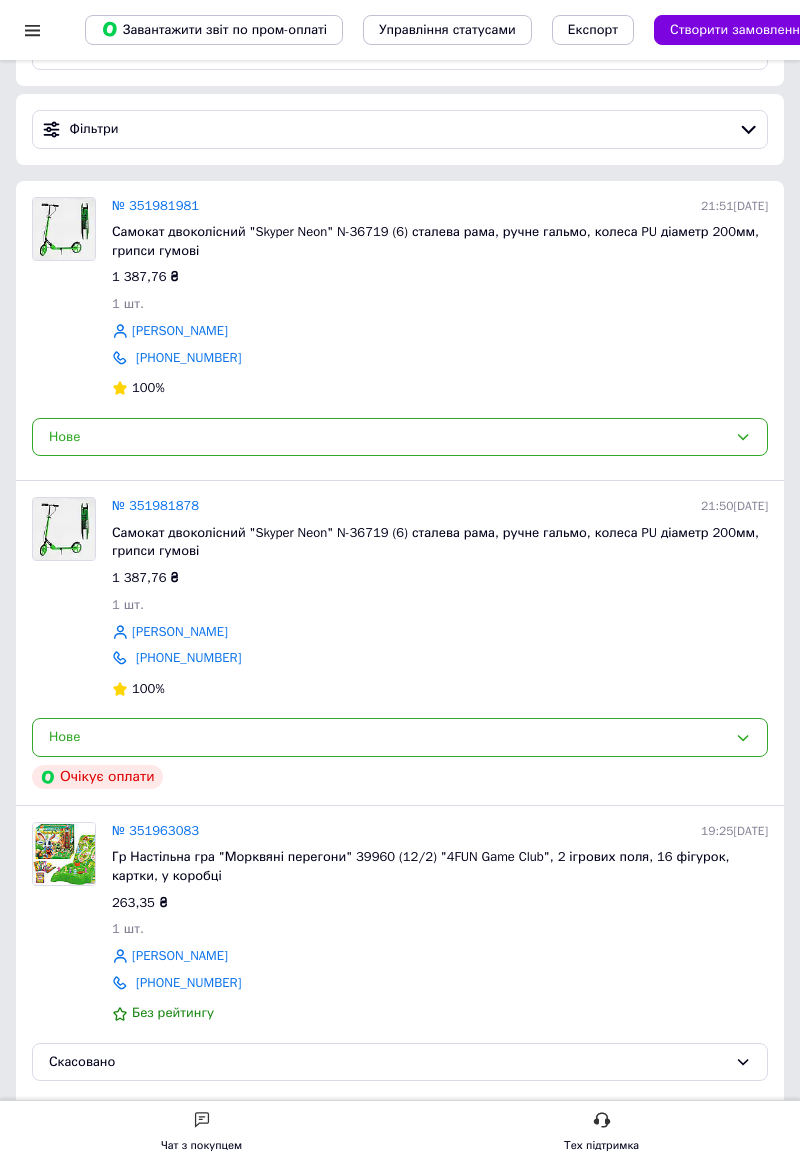 click at bounding box center [32, 30] 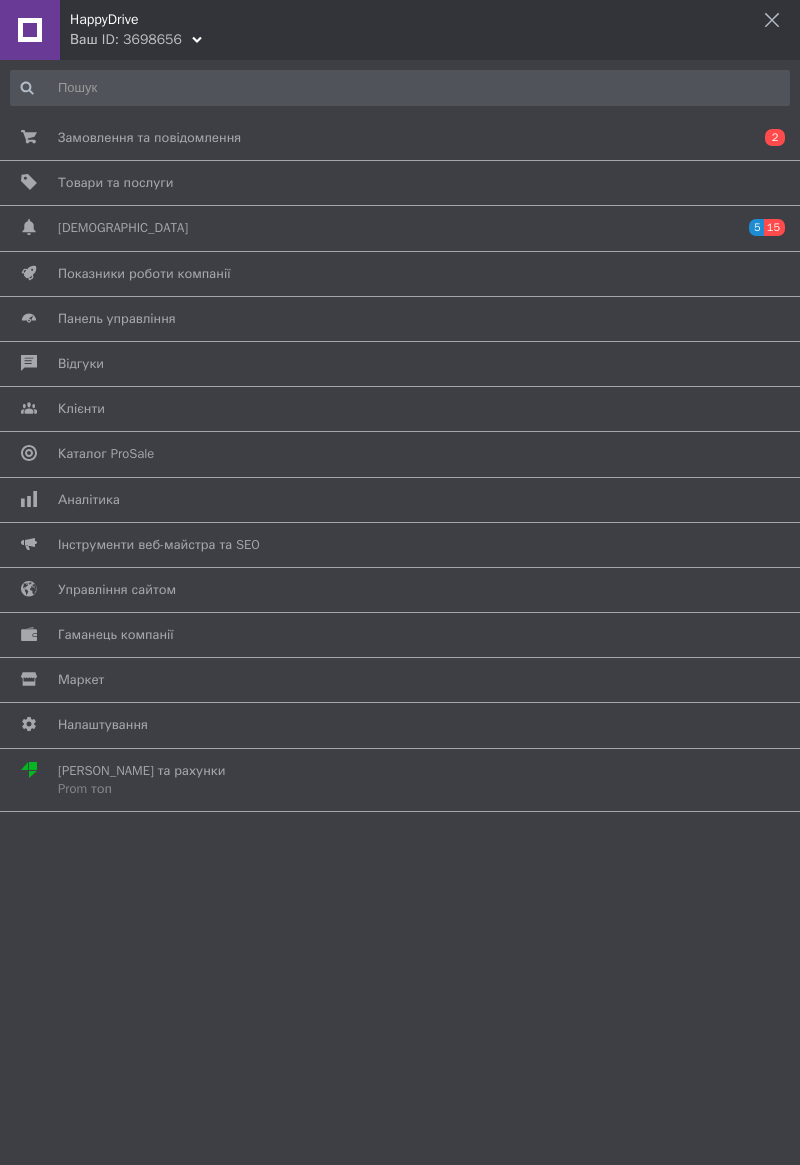 scroll, scrollTop: 0, scrollLeft: 0, axis: both 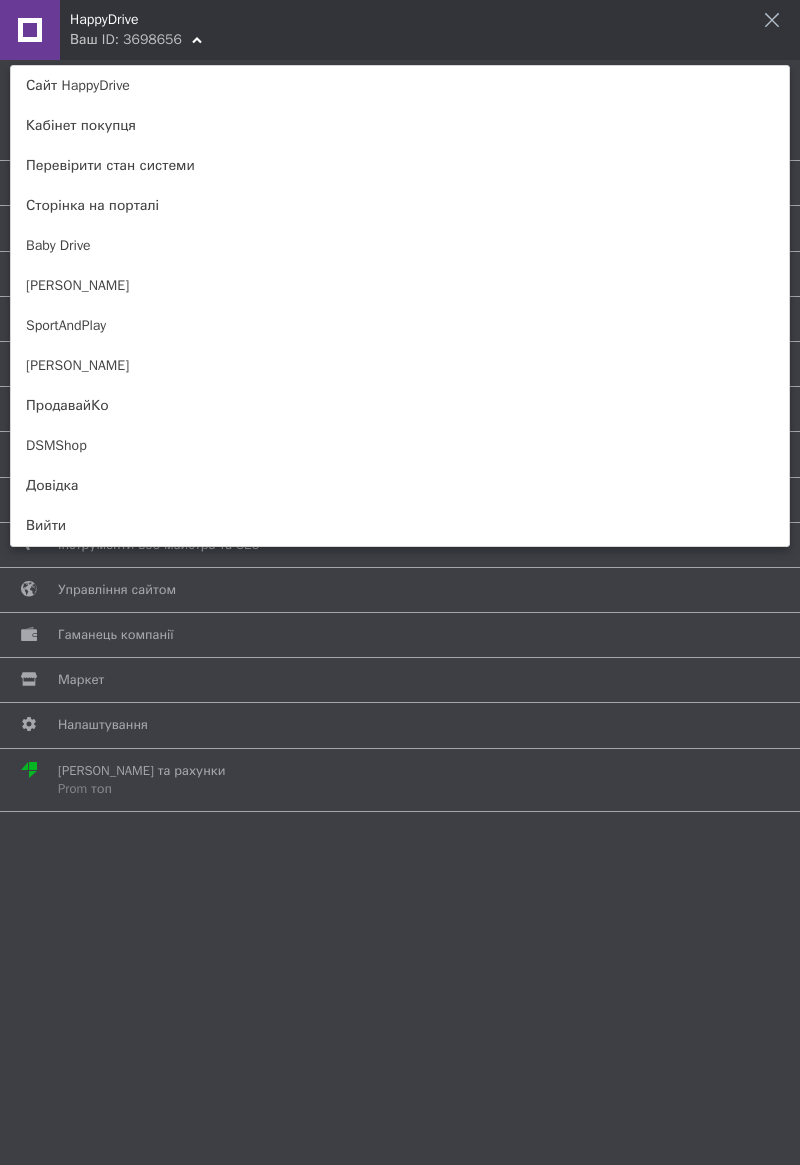 click on "Baby Drive" at bounding box center [400, 246] 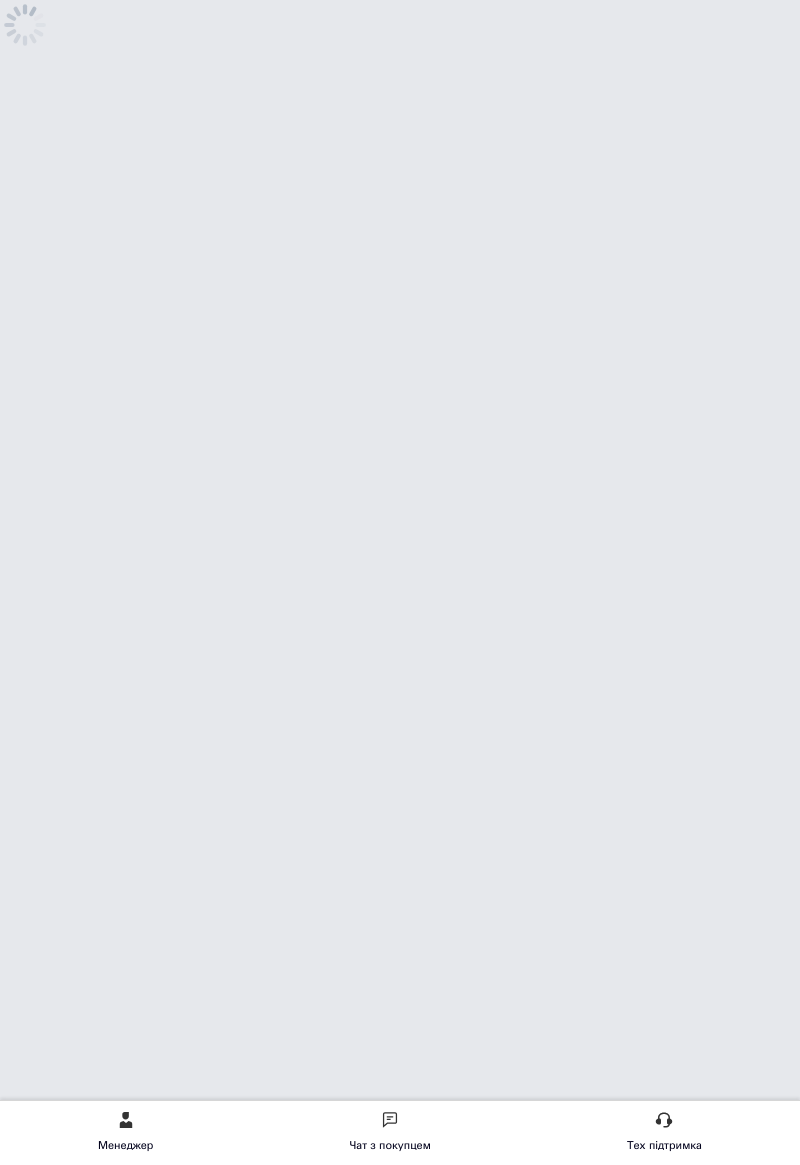 scroll, scrollTop: 0, scrollLeft: 0, axis: both 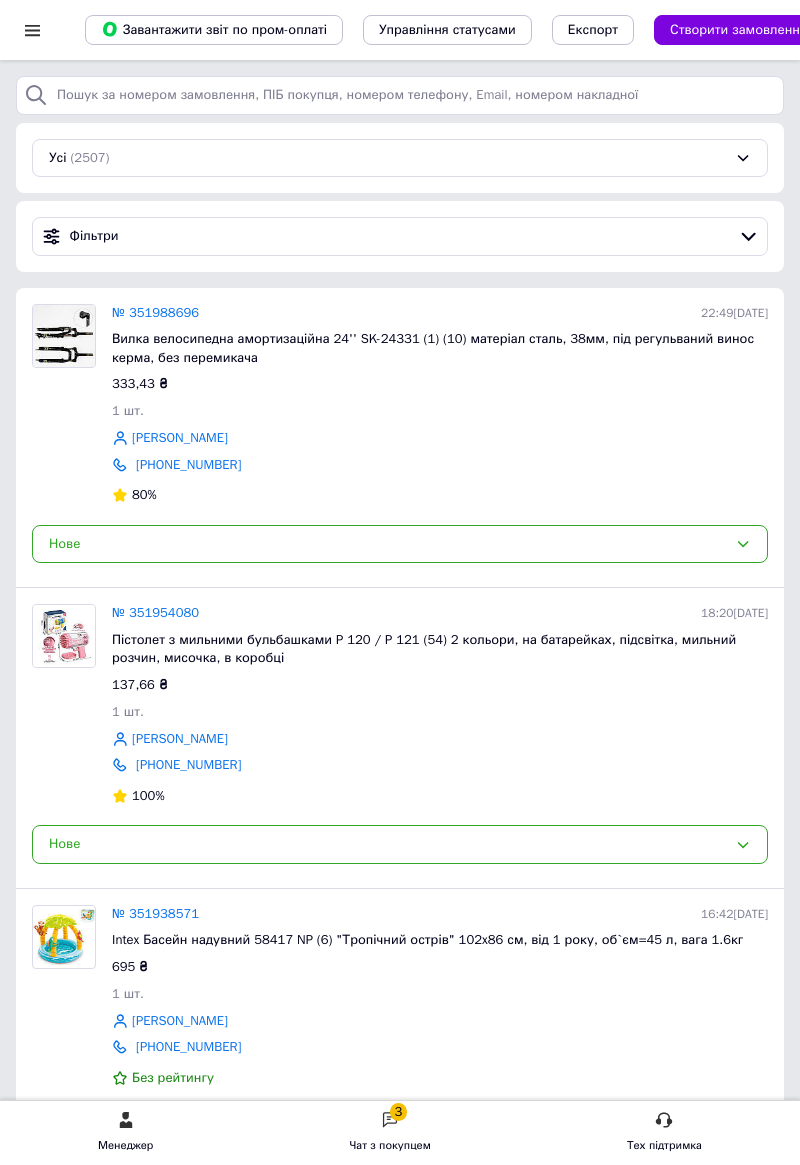 click on "3 Чат з покупцем" at bounding box center (390, 1133) 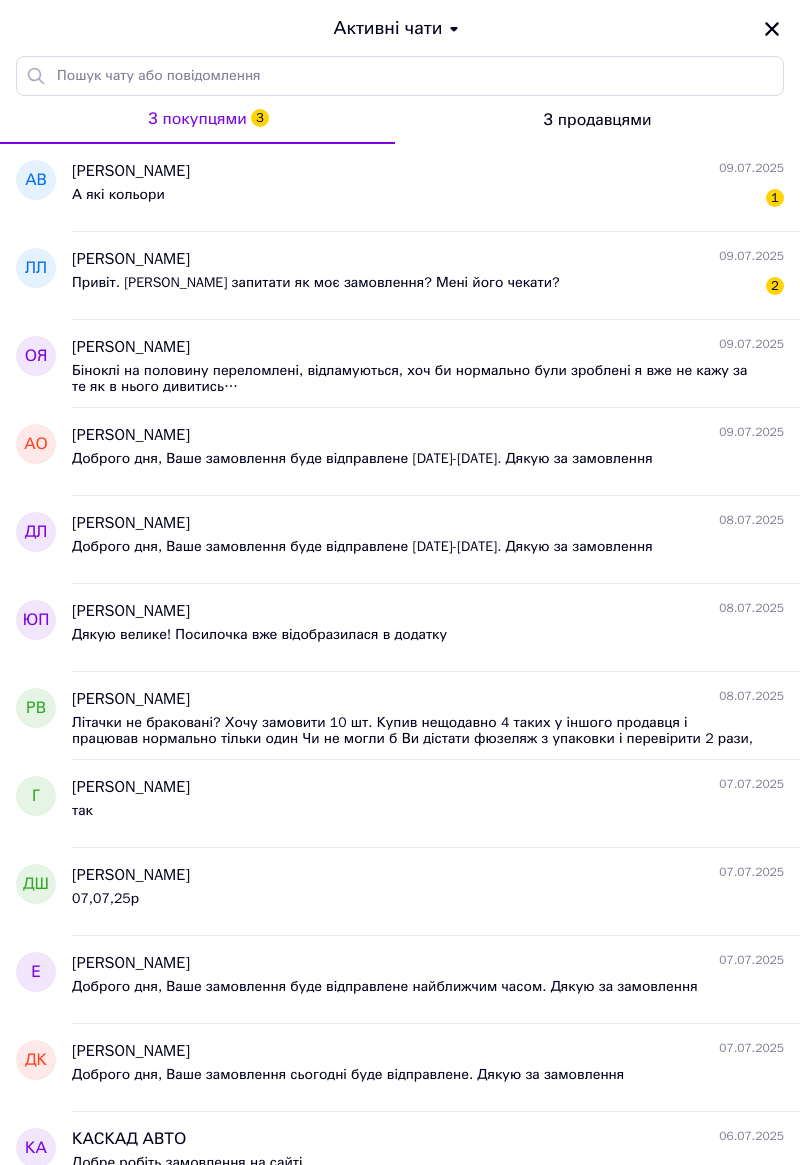 click on "Привіт. Хочу запитати як моє замовлення? Мені його чекати?" at bounding box center [316, 289] 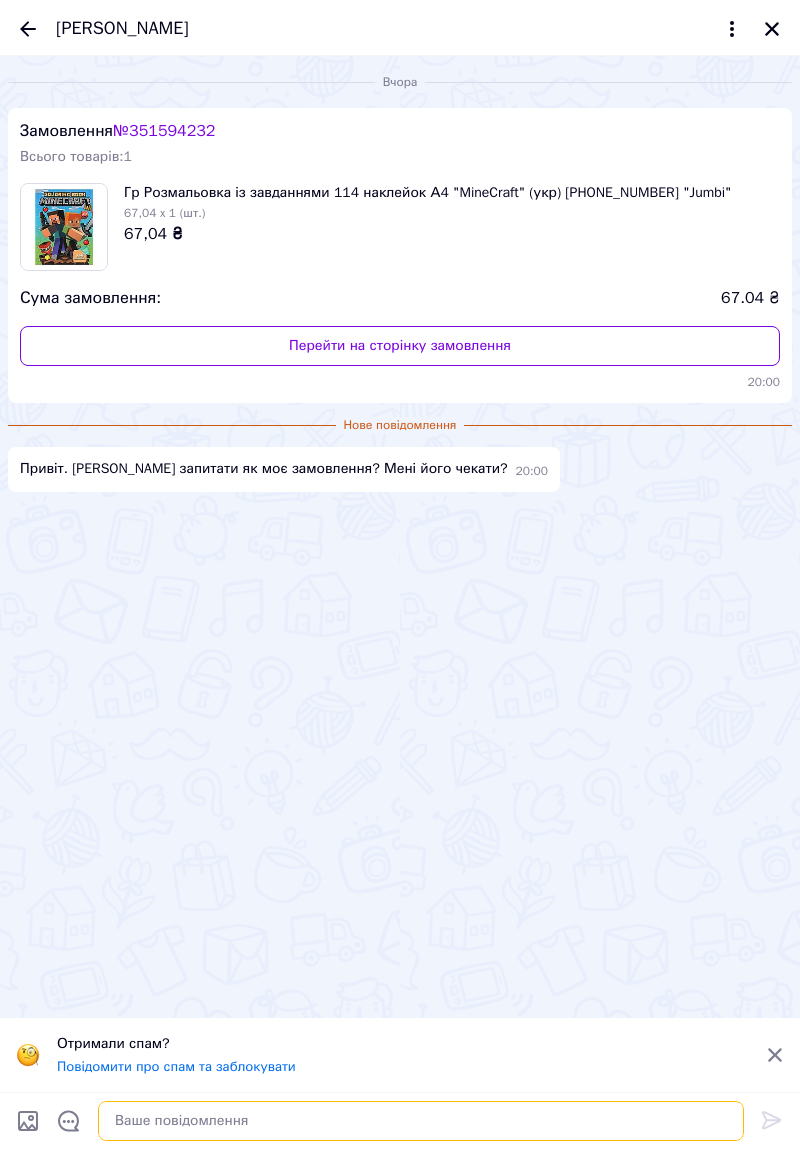 click at bounding box center (421, 1121) 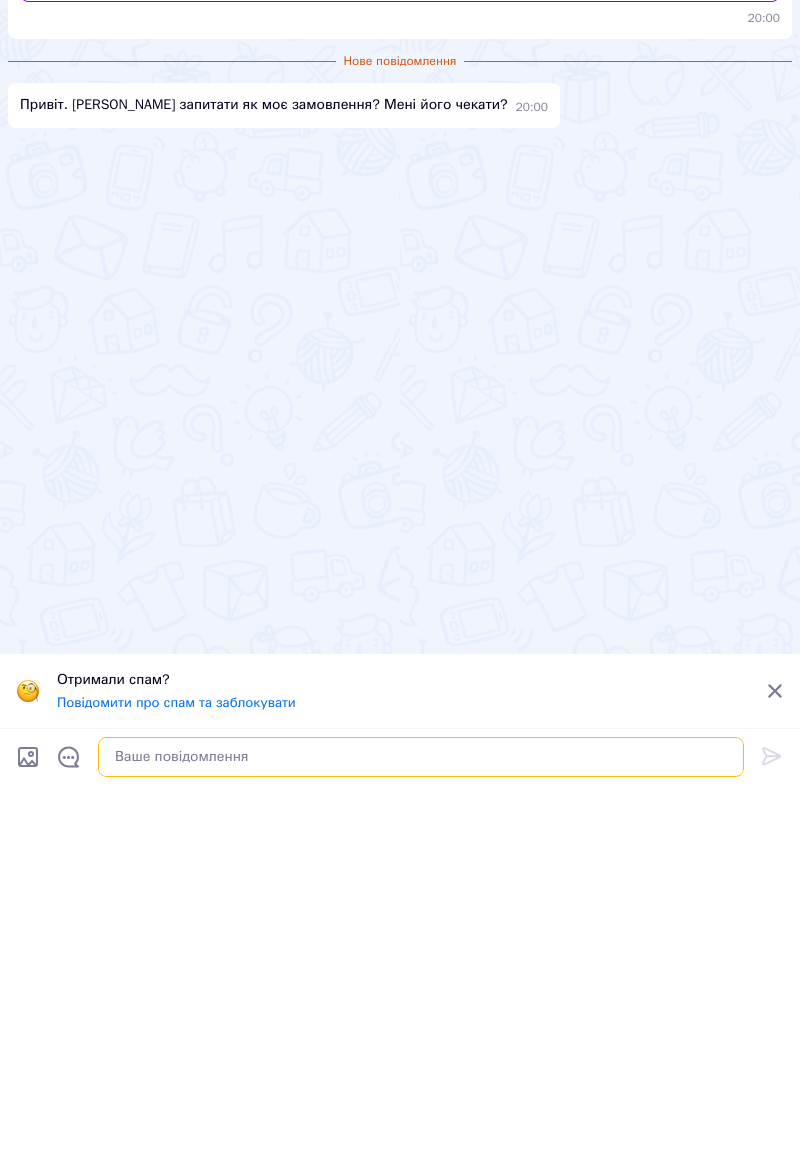 scroll, scrollTop: 356, scrollLeft: 0, axis: vertical 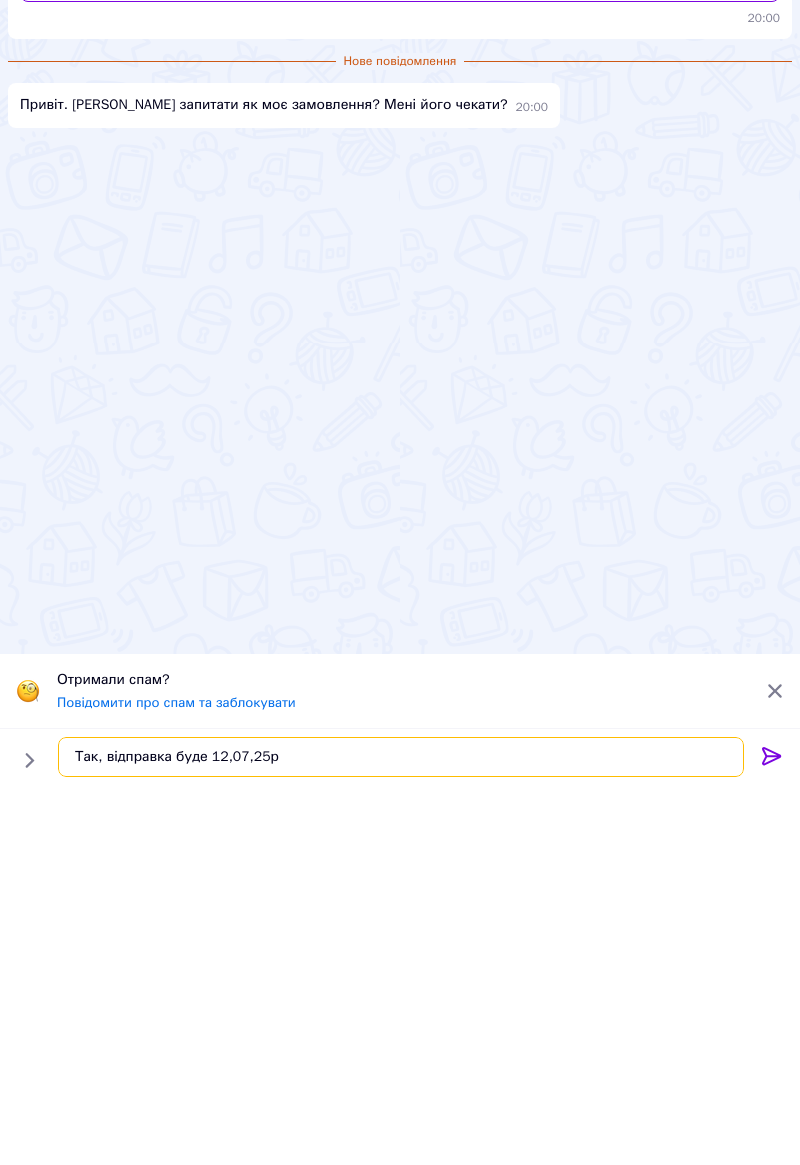type on "Так, відправка буде 12,07,25р" 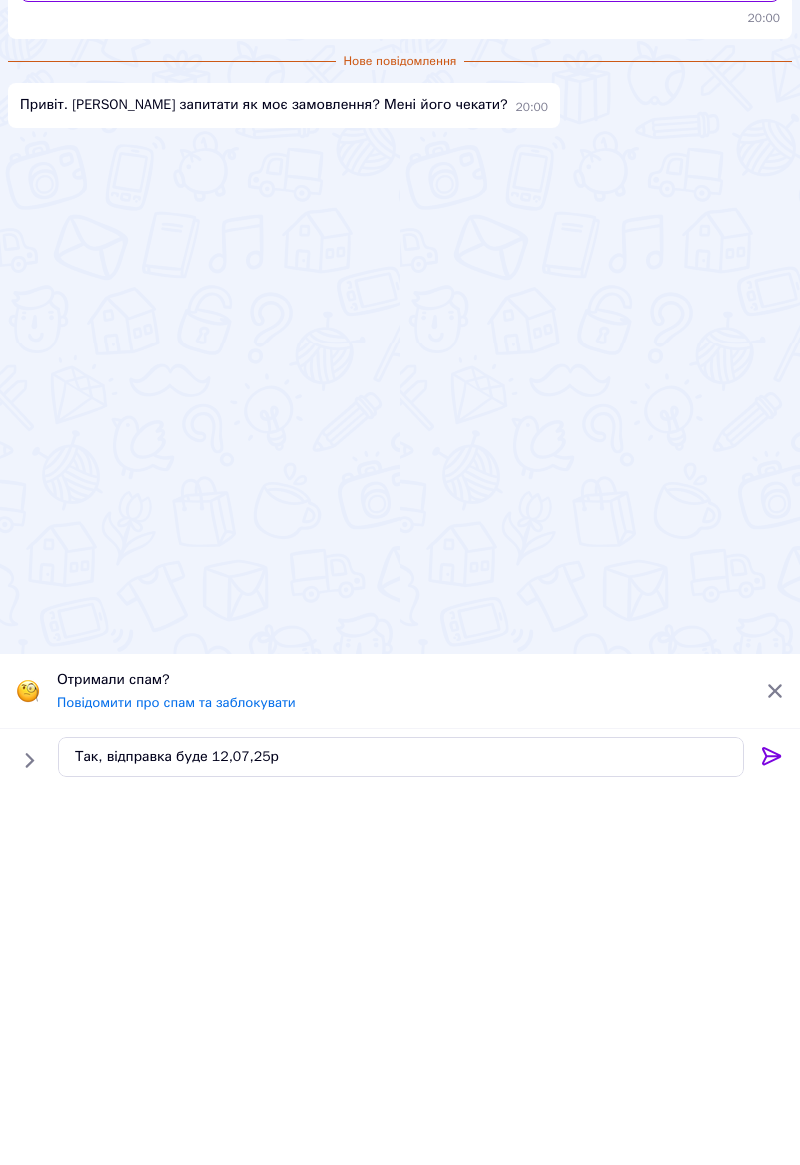 click 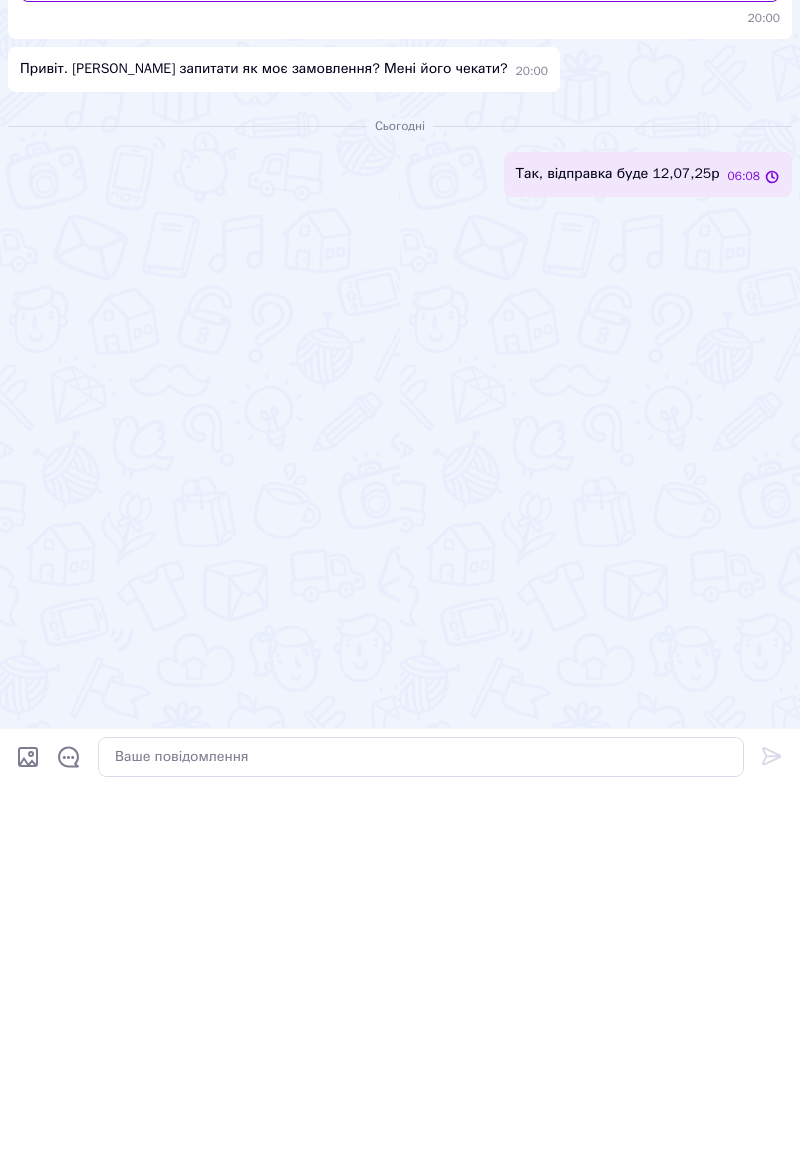 scroll, scrollTop: 356, scrollLeft: 0, axis: vertical 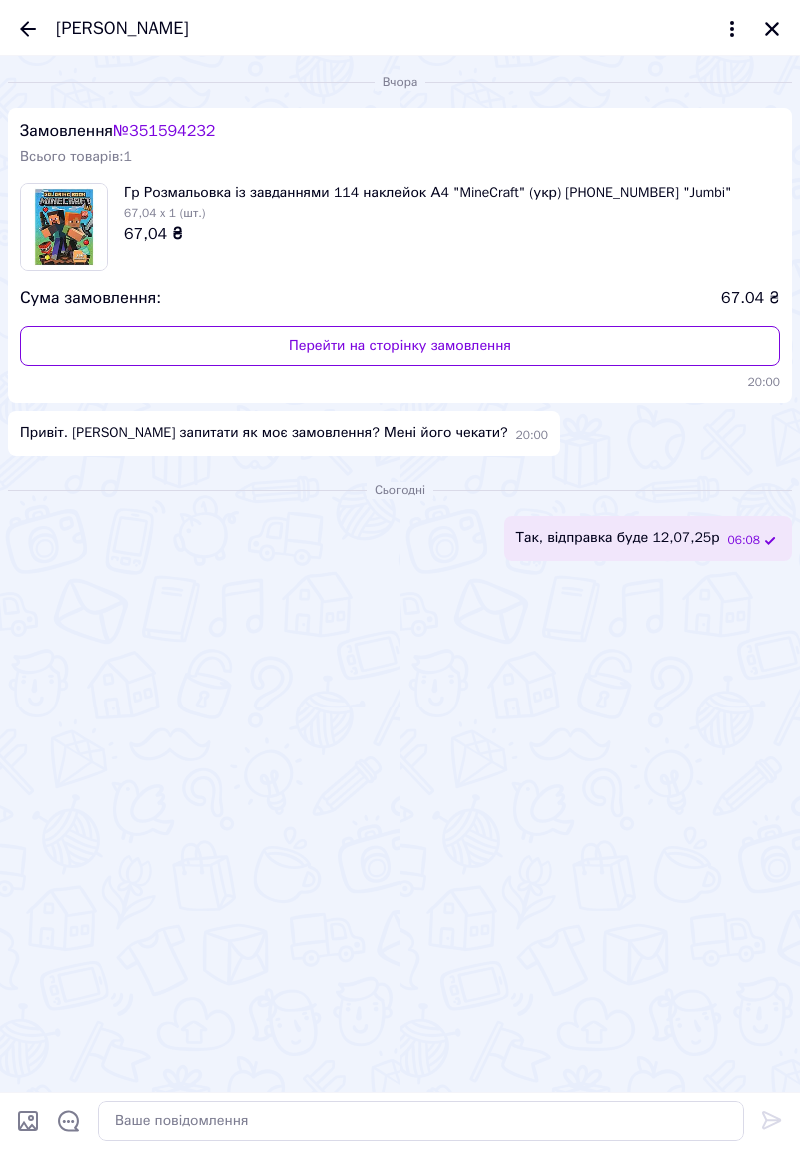 click 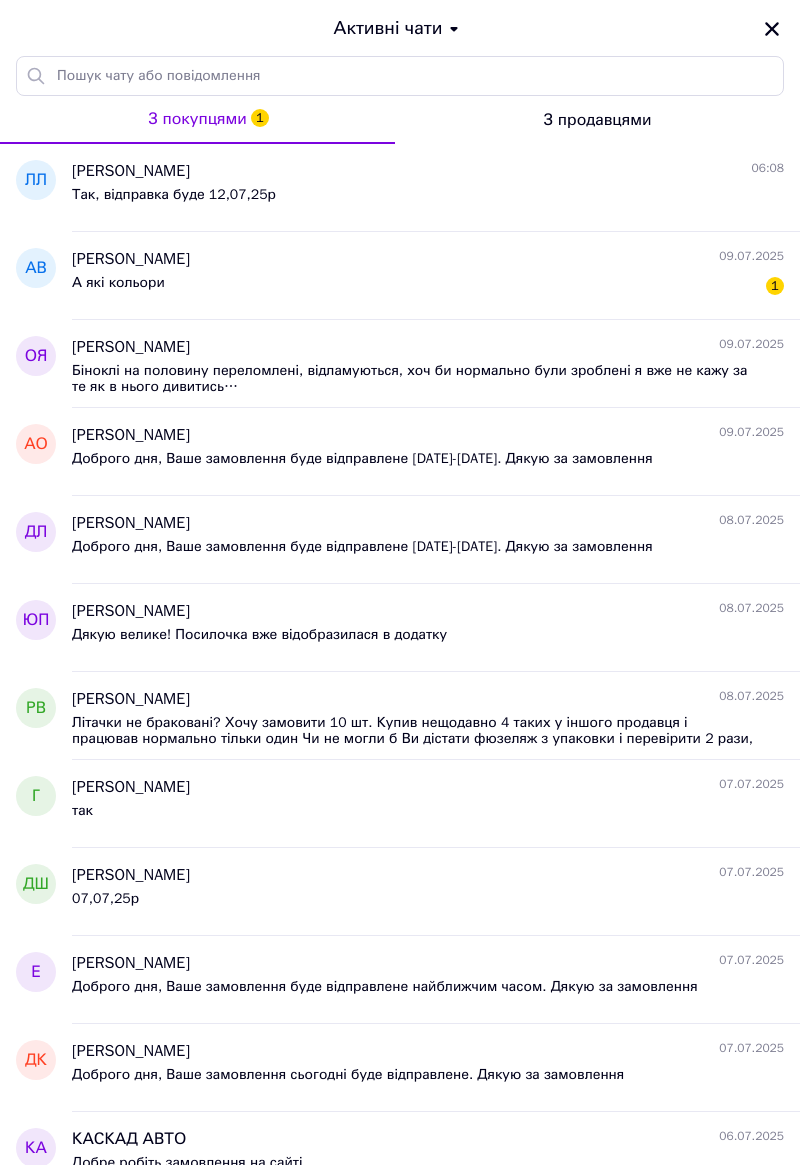 click on "А які кольори 1" at bounding box center [428, 287] 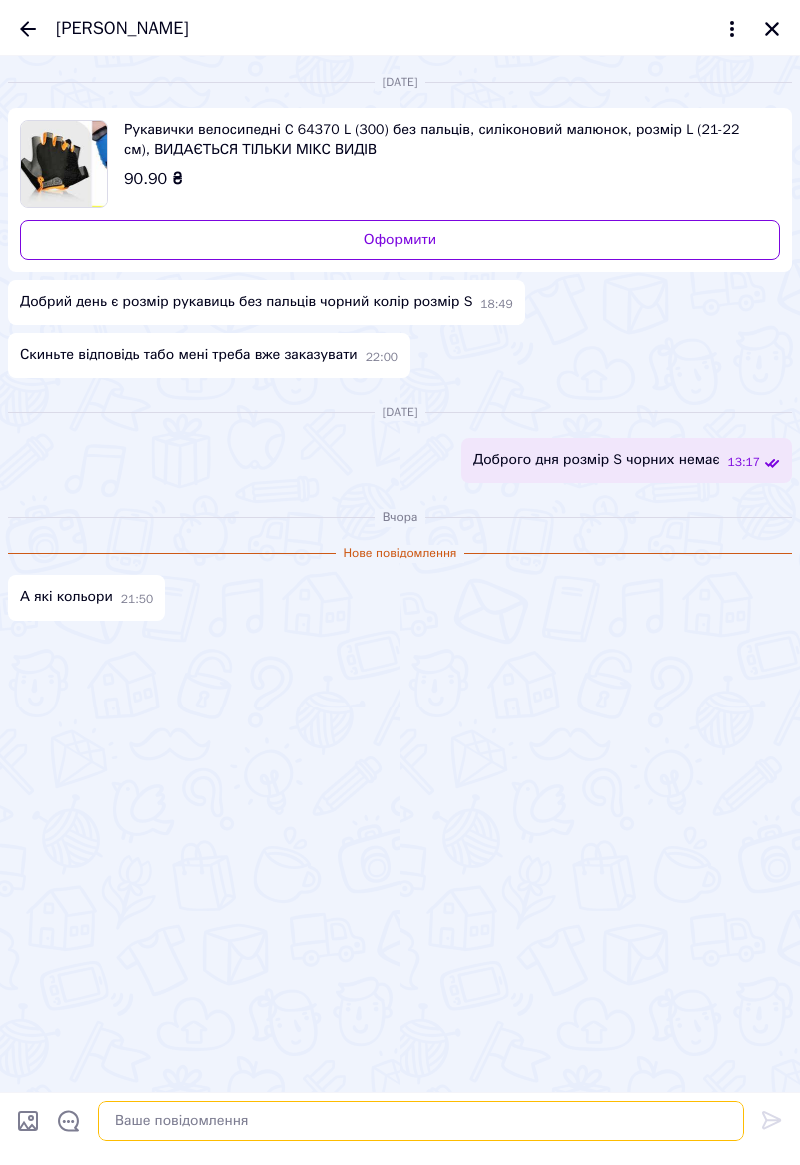 click at bounding box center [421, 1121] 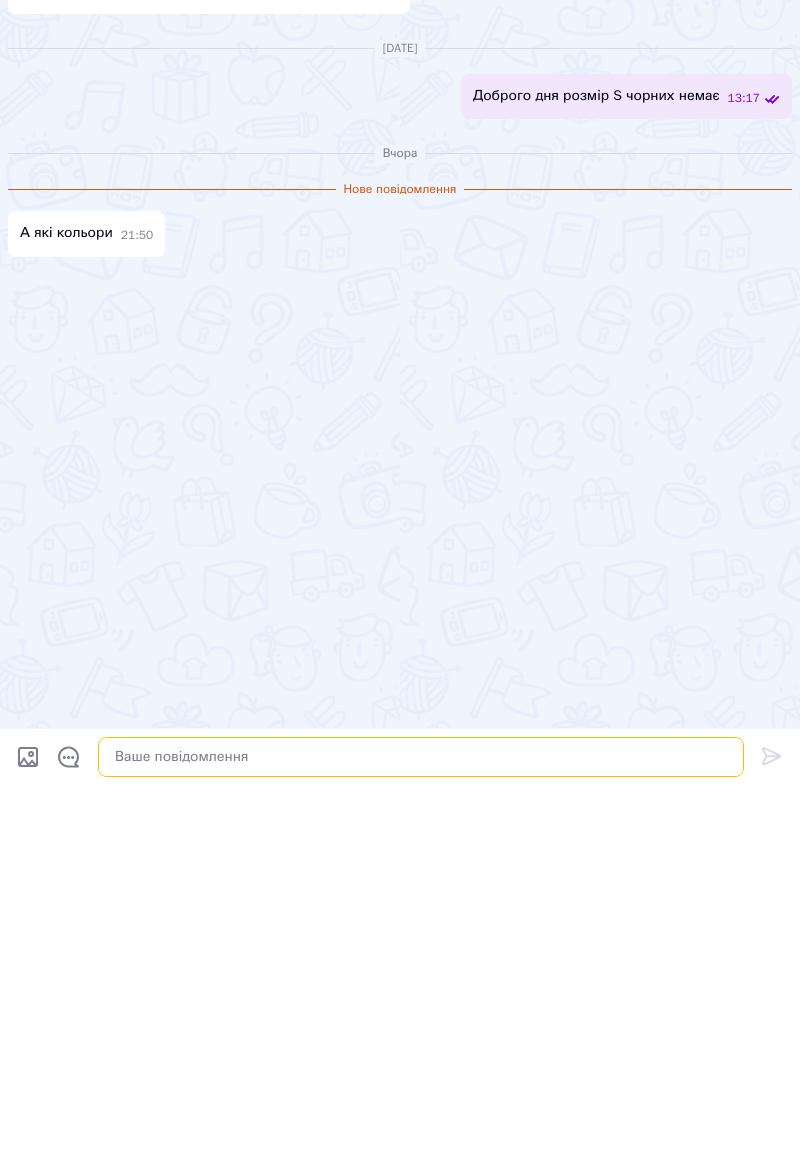 scroll, scrollTop: 713, scrollLeft: 0, axis: vertical 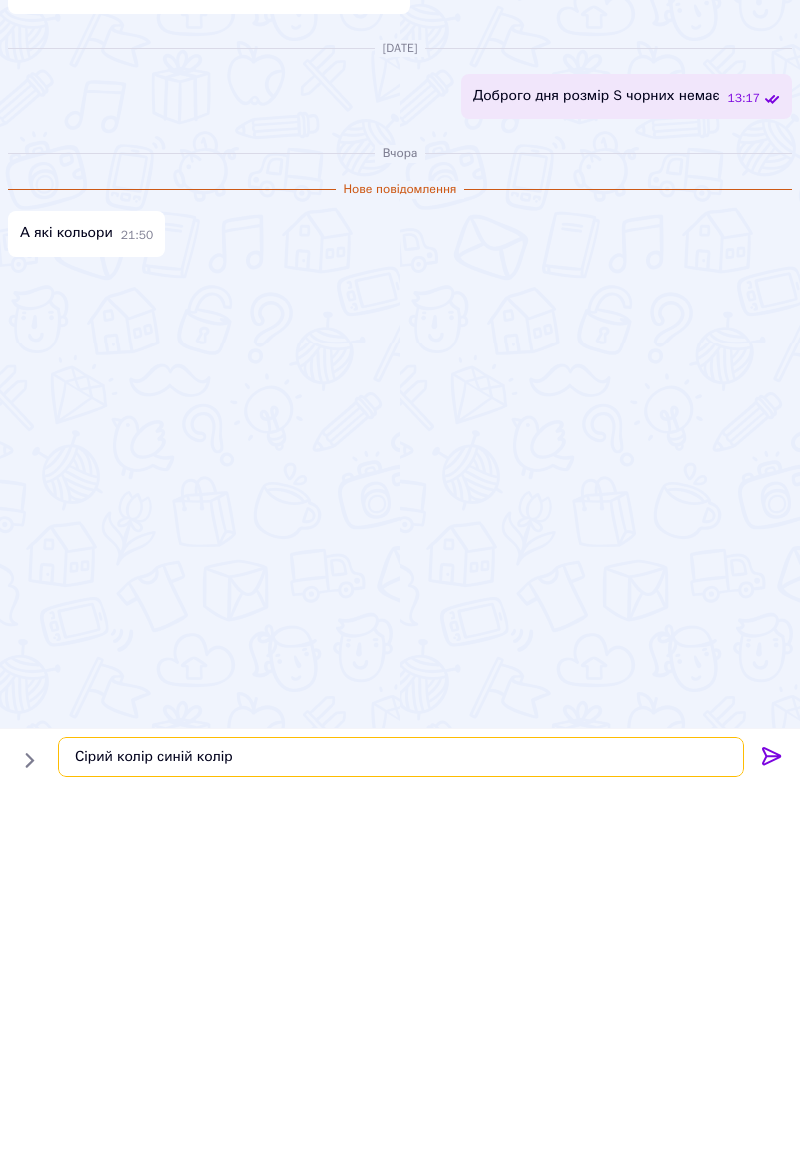 type on "Сірий колір синій колір" 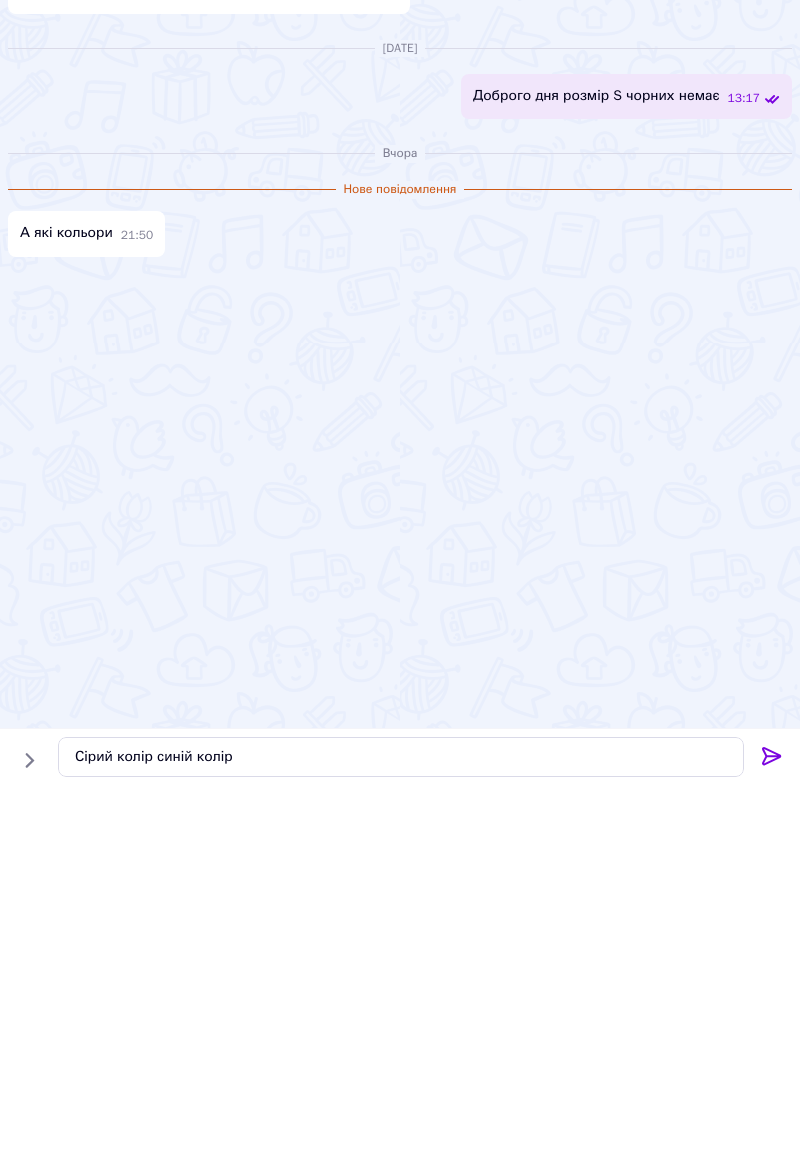 click 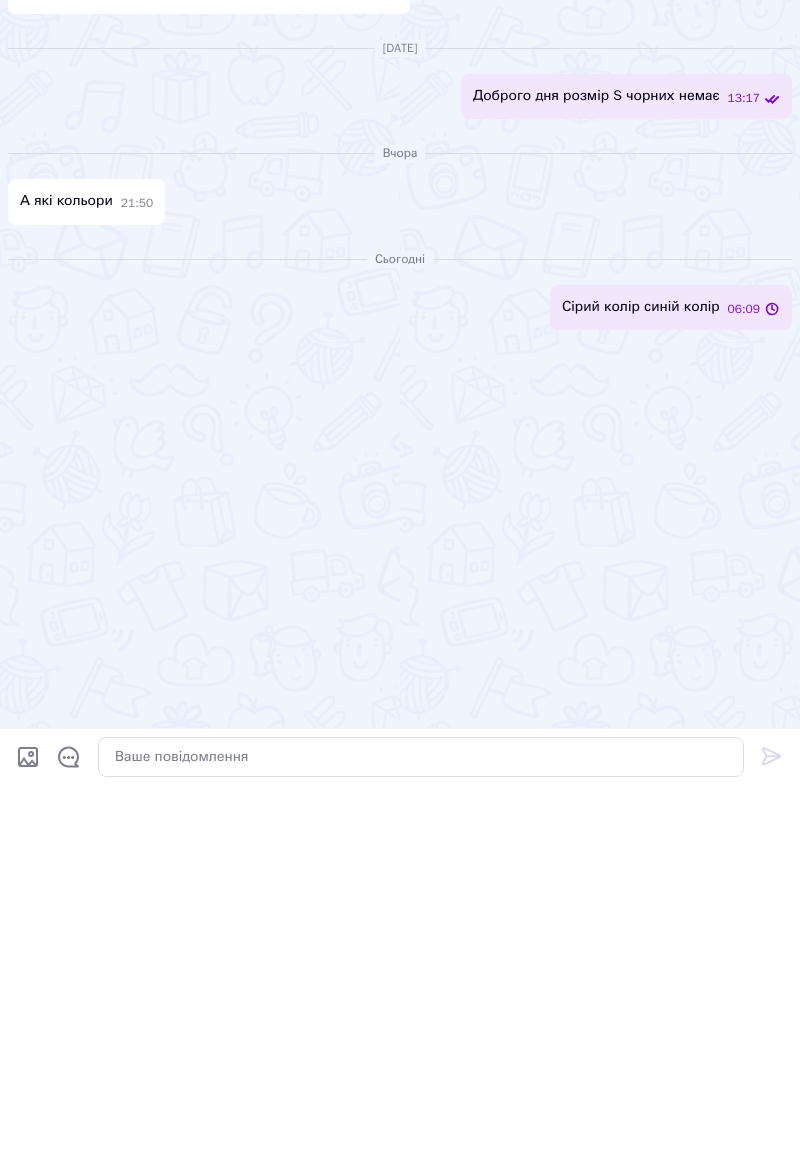 scroll, scrollTop: 713, scrollLeft: 0, axis: vertical 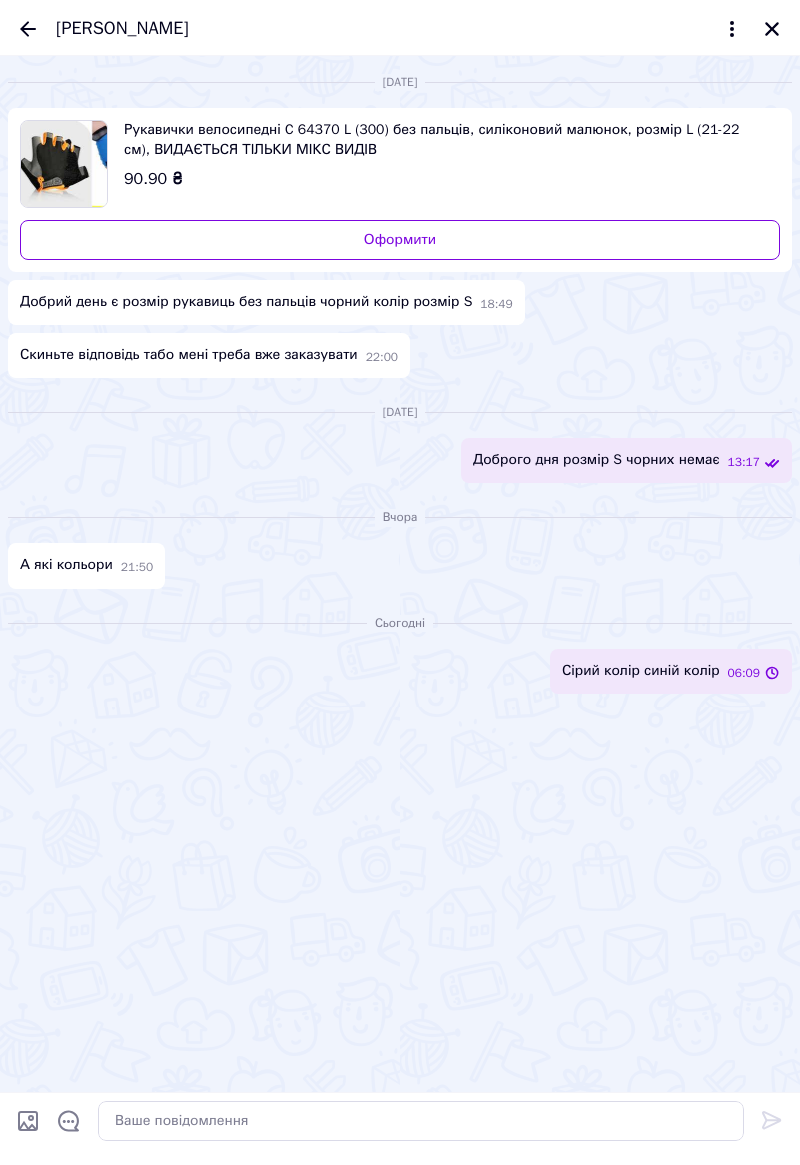 click 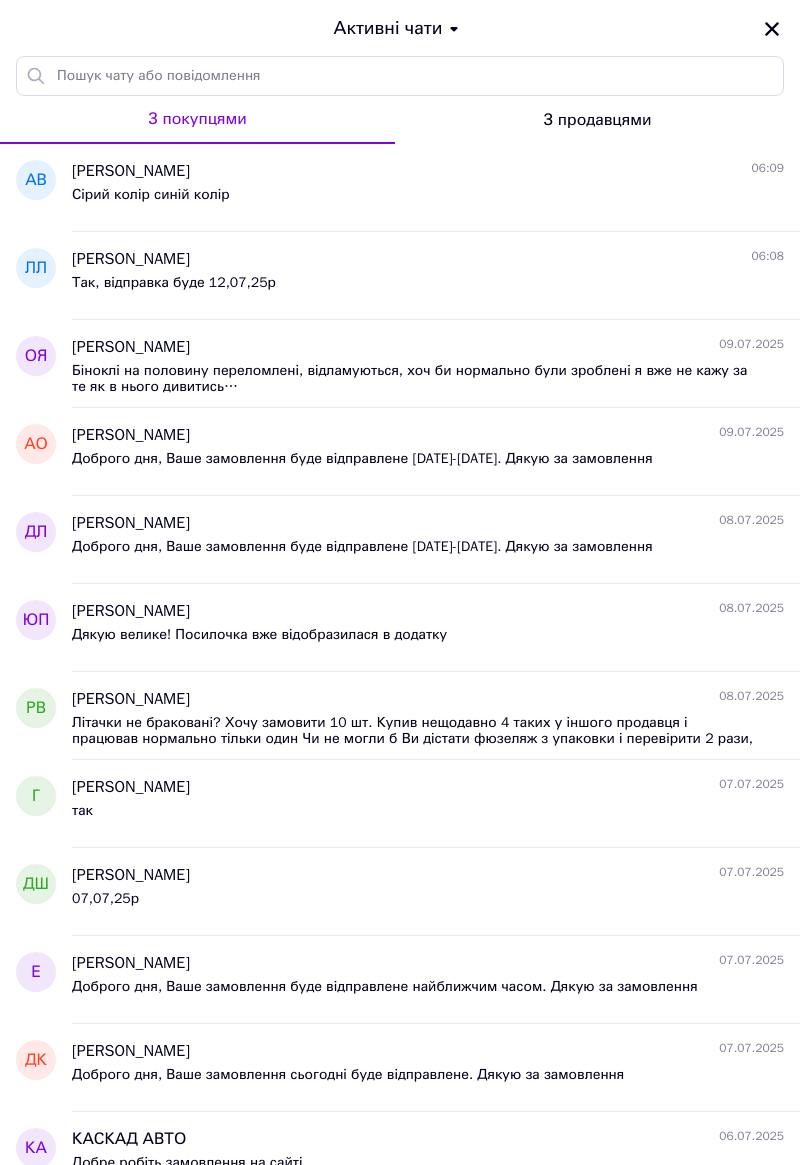 click on "Активні чати" at bounding box center (400, 28) 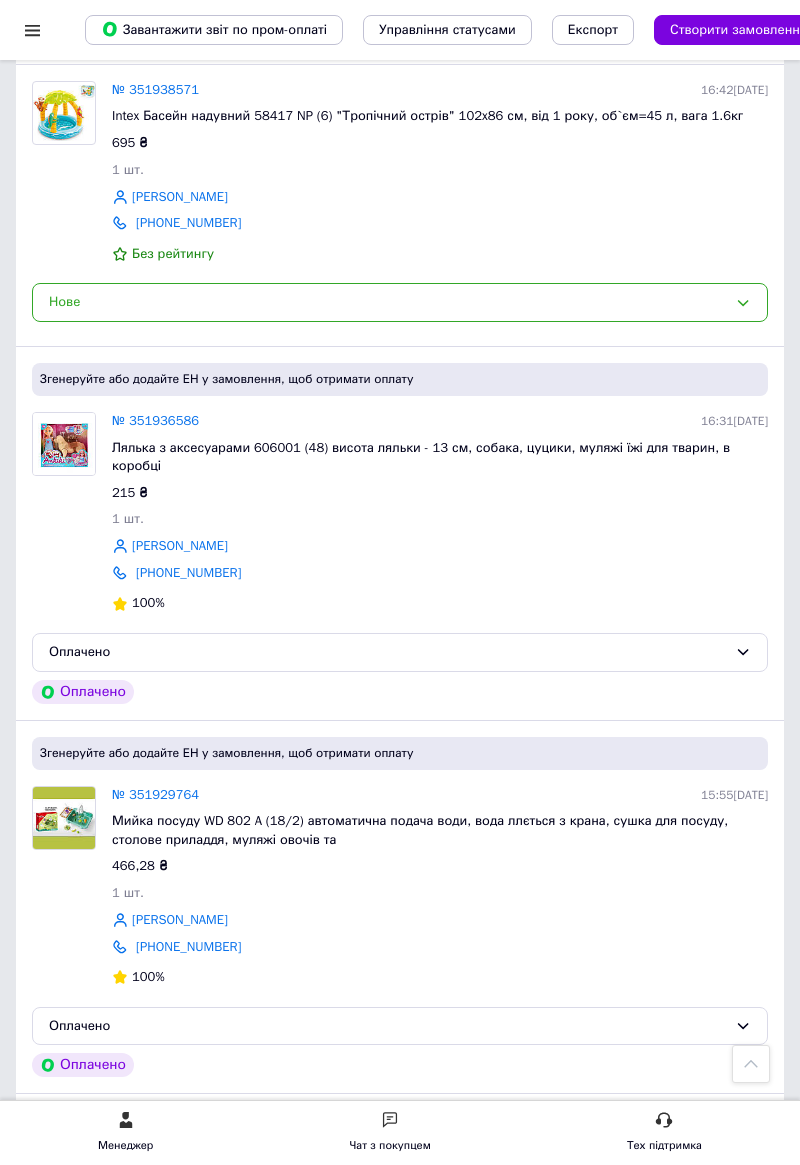 scroll, scrollTop: 927, scrollLeft: 0, axis: vertical 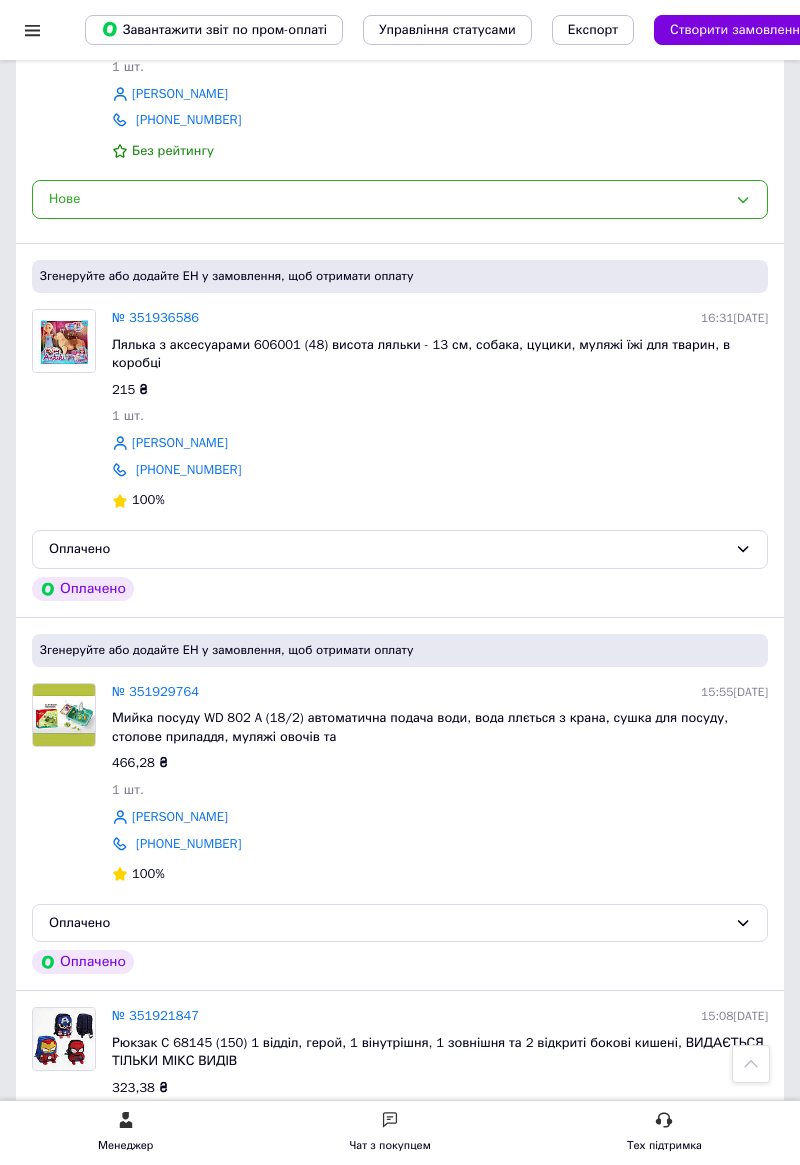 click on "№ 351929764" at bounding box center [155, 691] 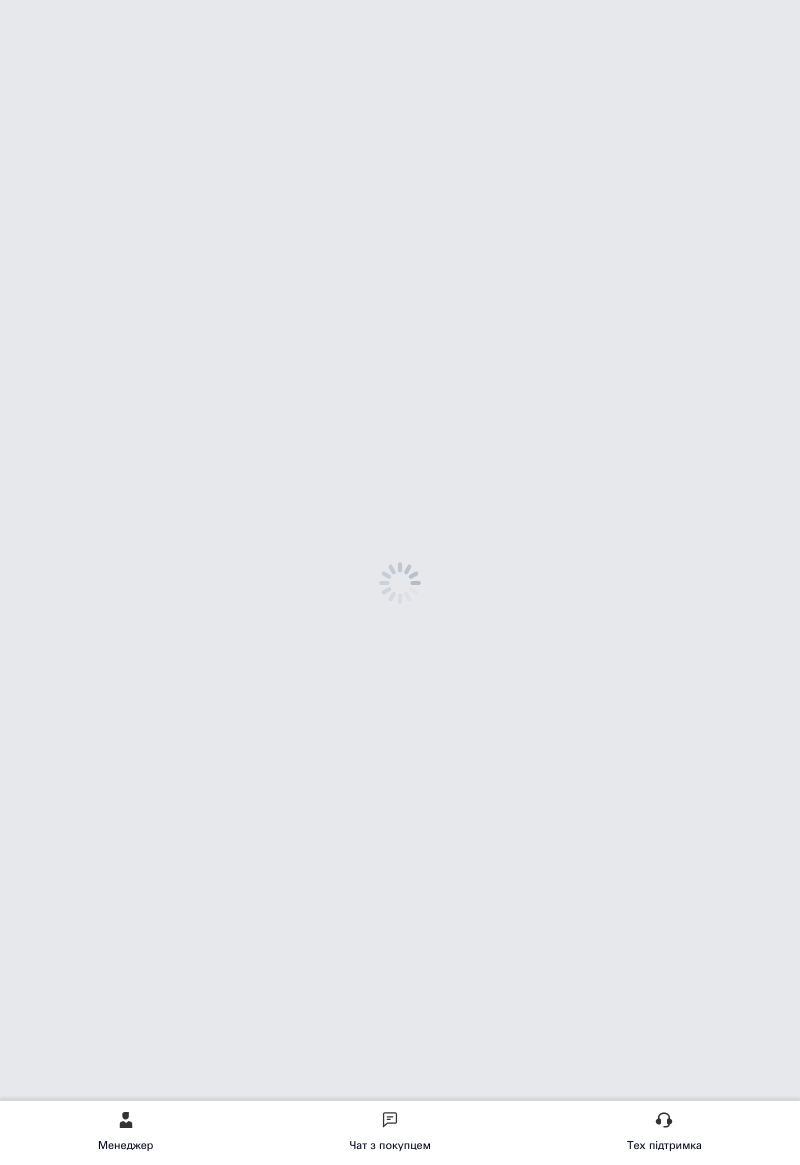 scroll, scrollTop: 0, scrollLeft: 0, axis: both 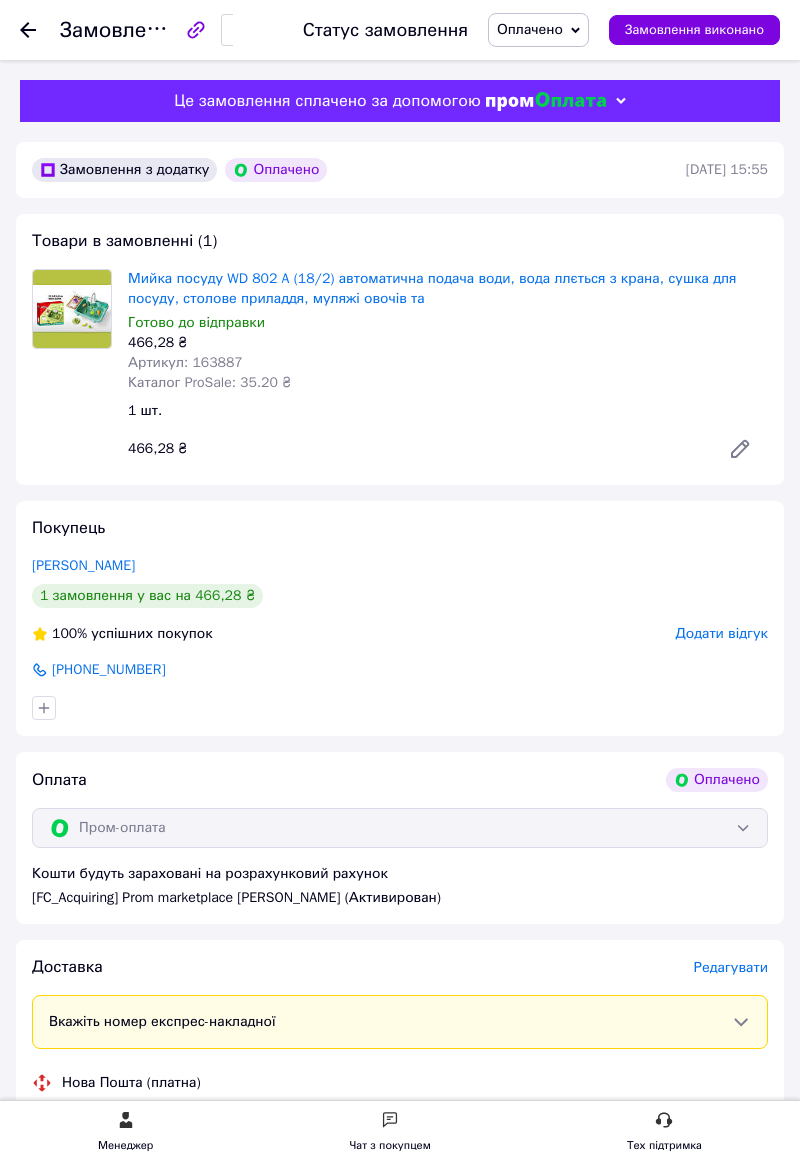 click 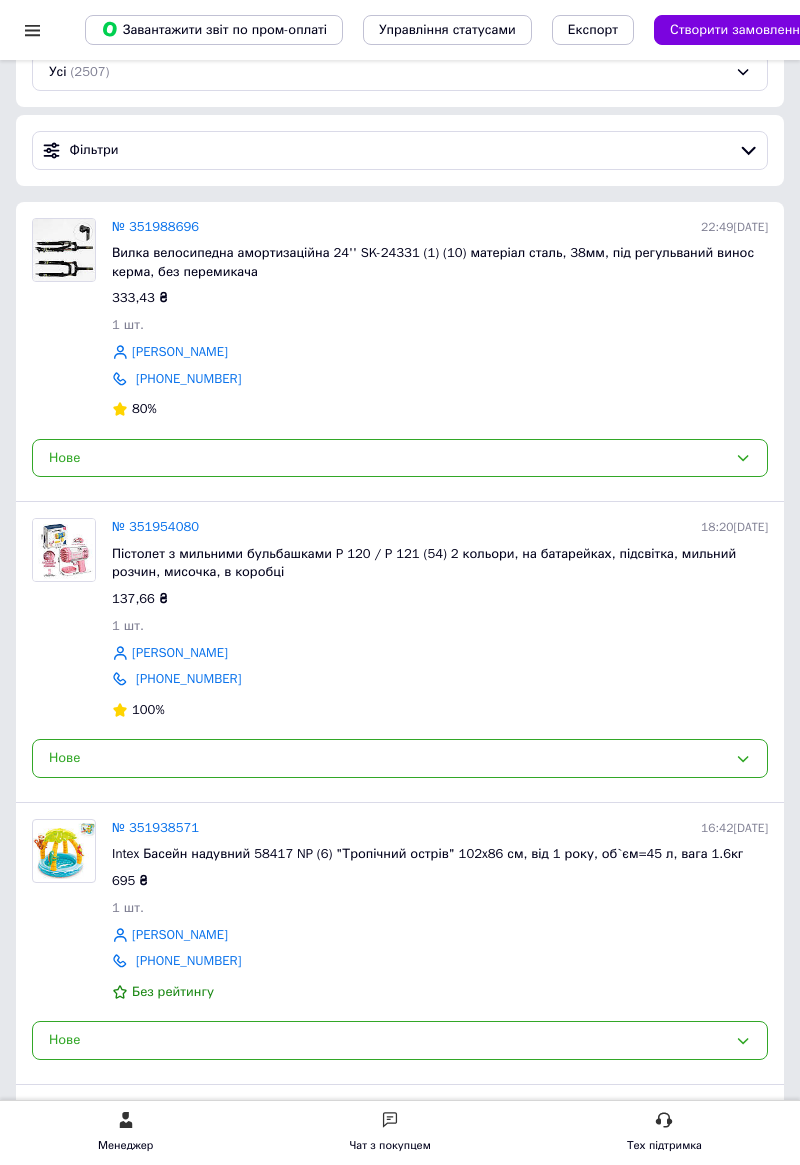 scroll, scrollTop: 0, scrollLeft: 0, axis: both 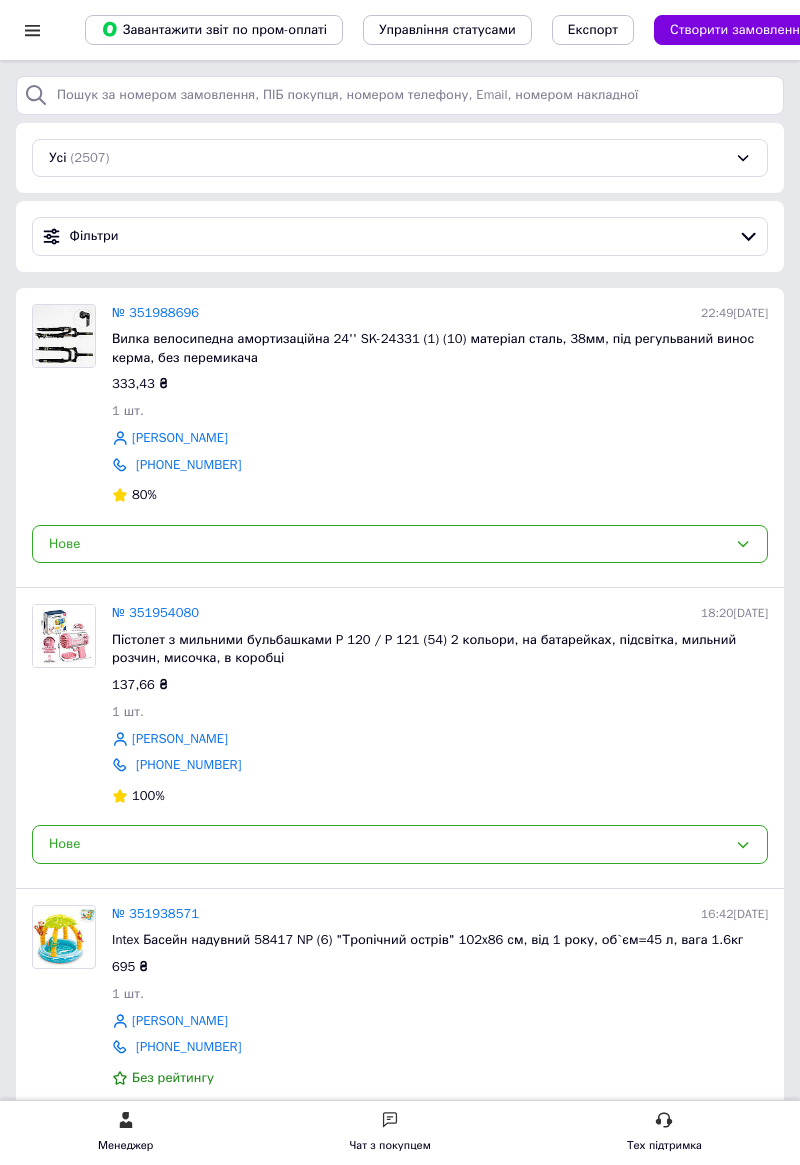 click on "Завантажити звіт по пром-оплаті Управління статусами Експорт Створити замовлення" at bounding box center [434, 30] 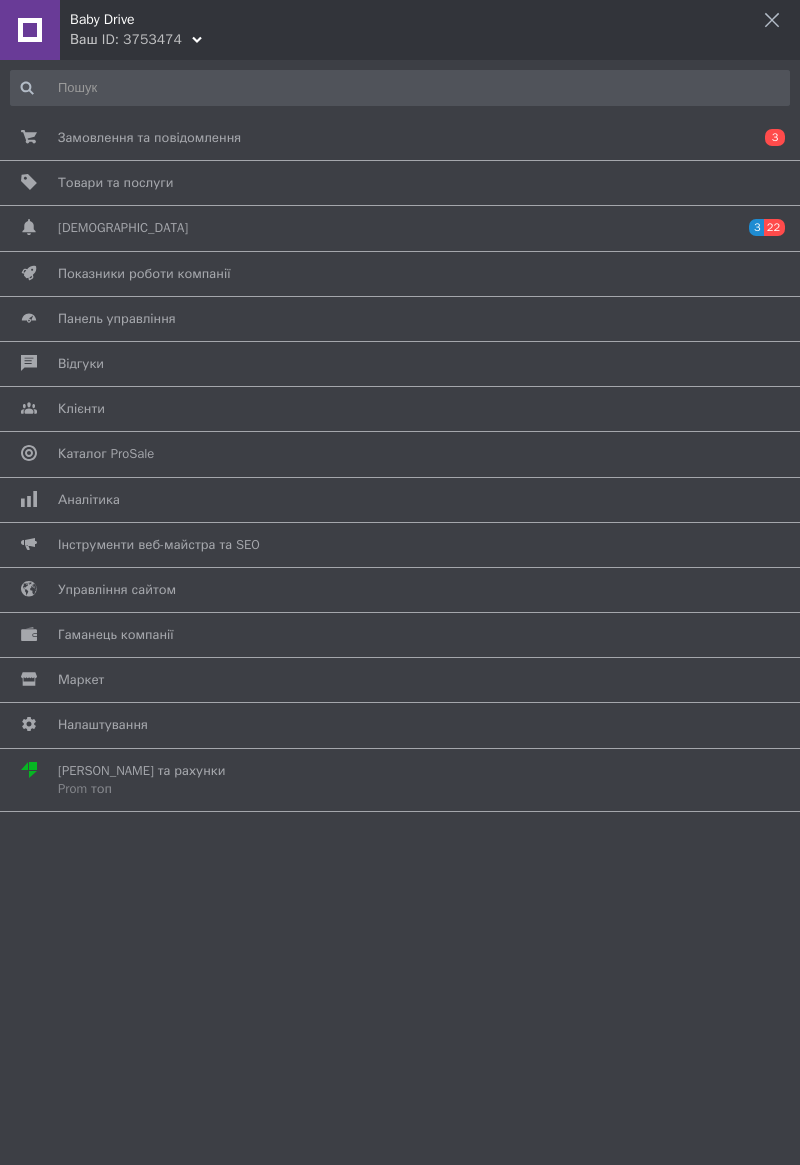 click on "Ваш ID: 3753474" at bounding box center [126, 40] 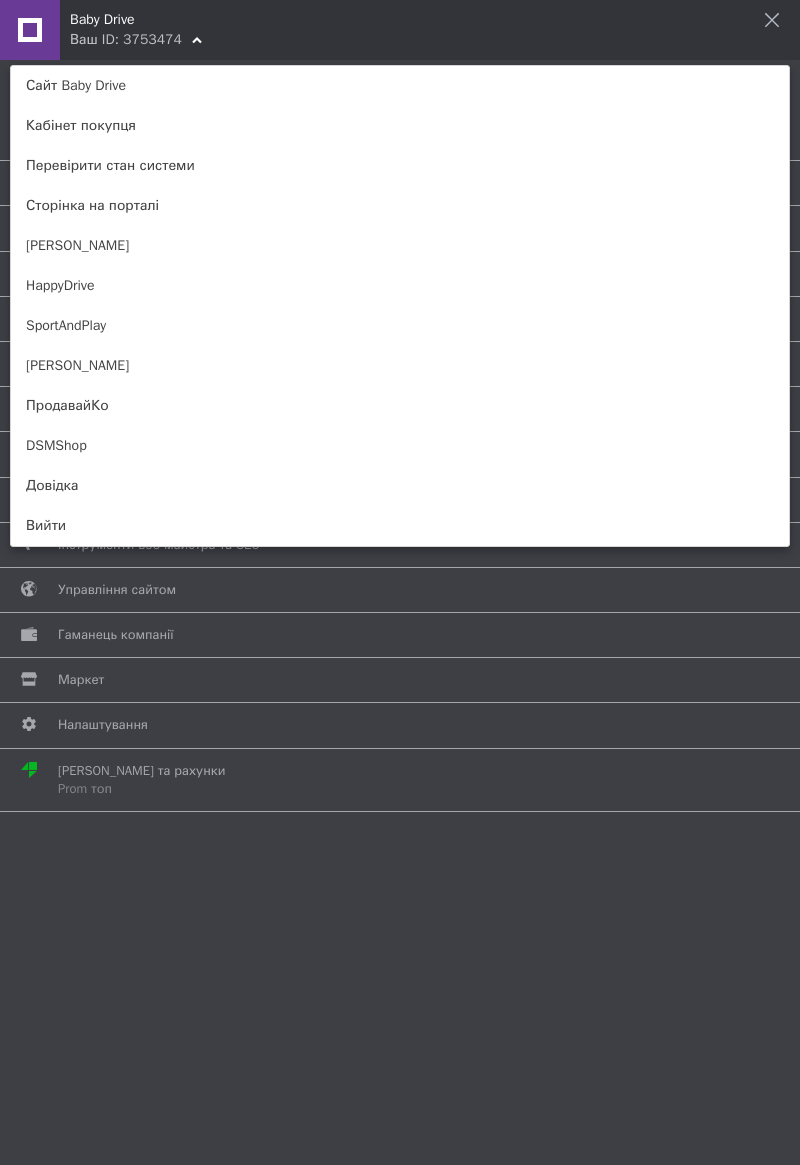 click on "DSMShop" at bounding box center (400, 446) 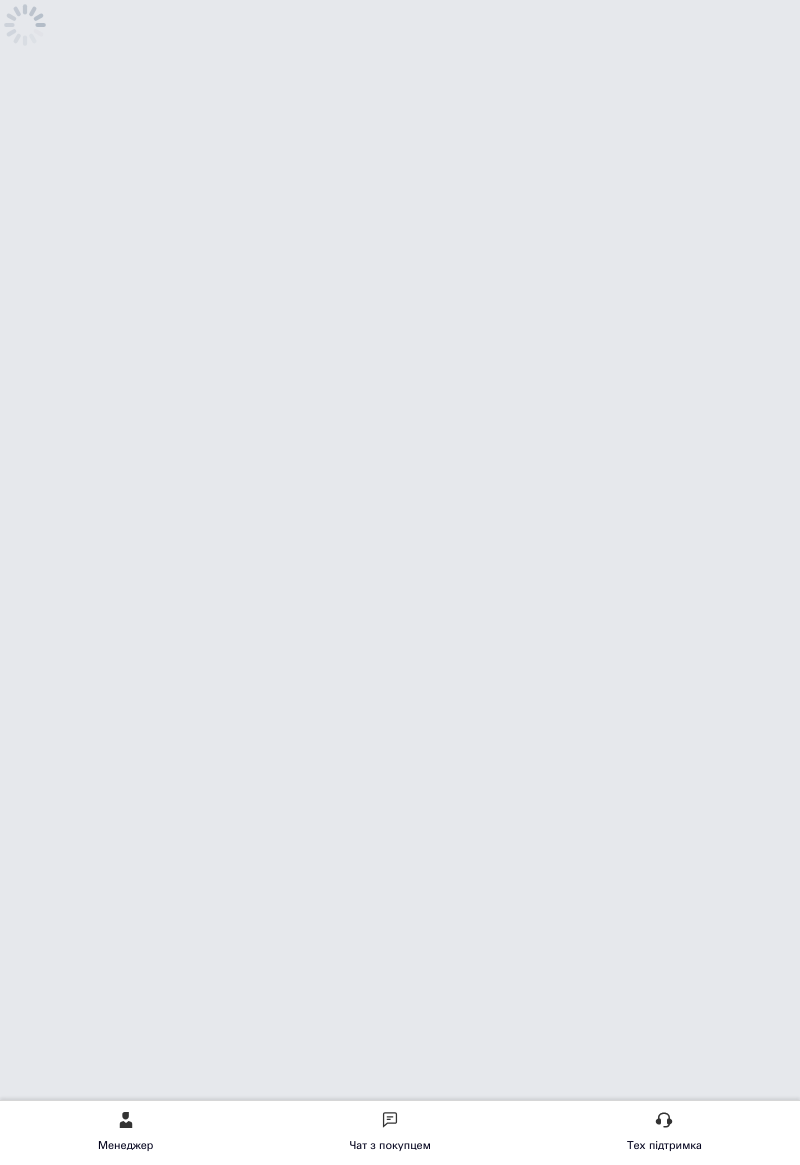 scroll, scrollTop: 0, scrollLeft: 0, axis: both 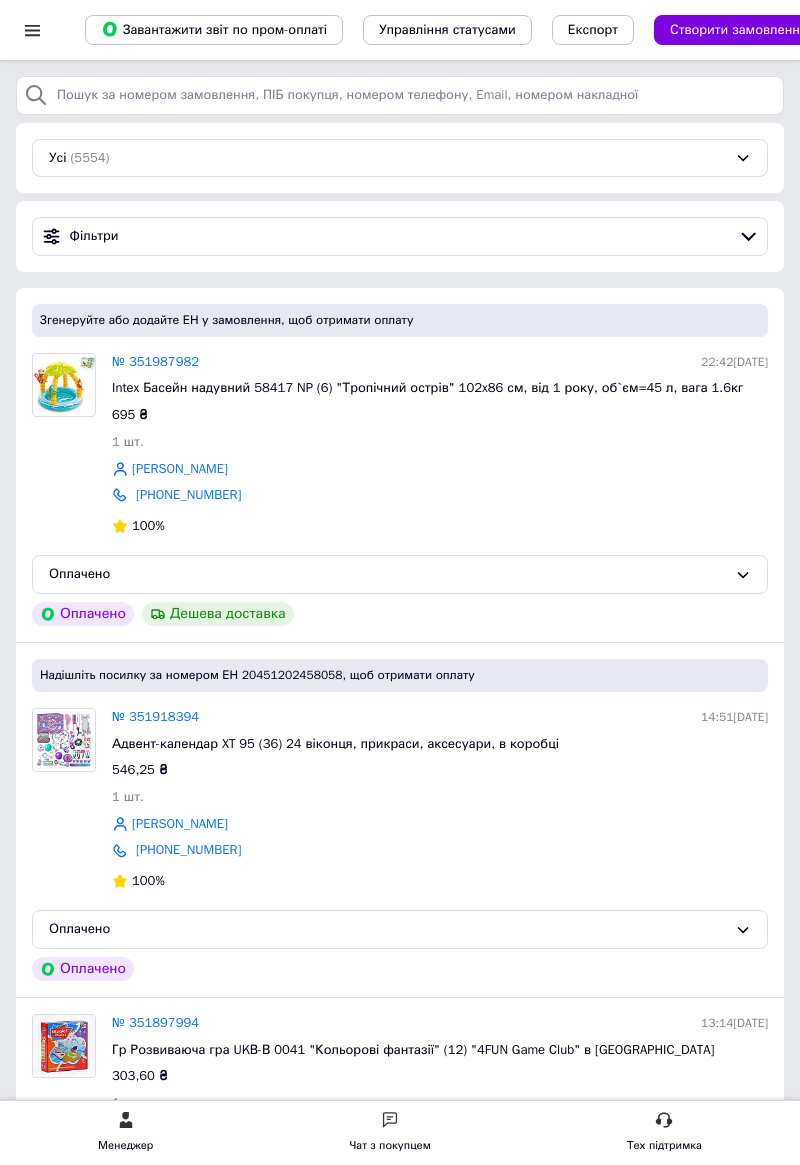 click at bounding box center (32, 30) 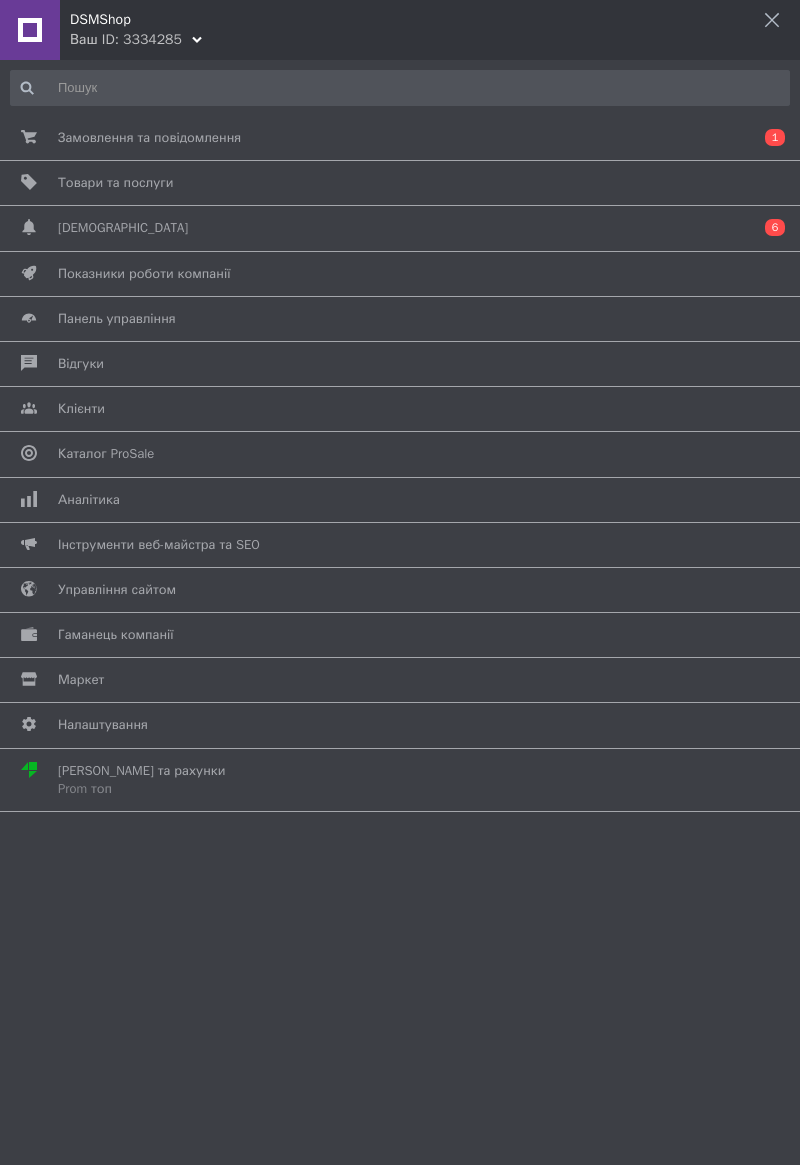 click on "Ваш ID: 3334285" at bounding box center (126, 40) 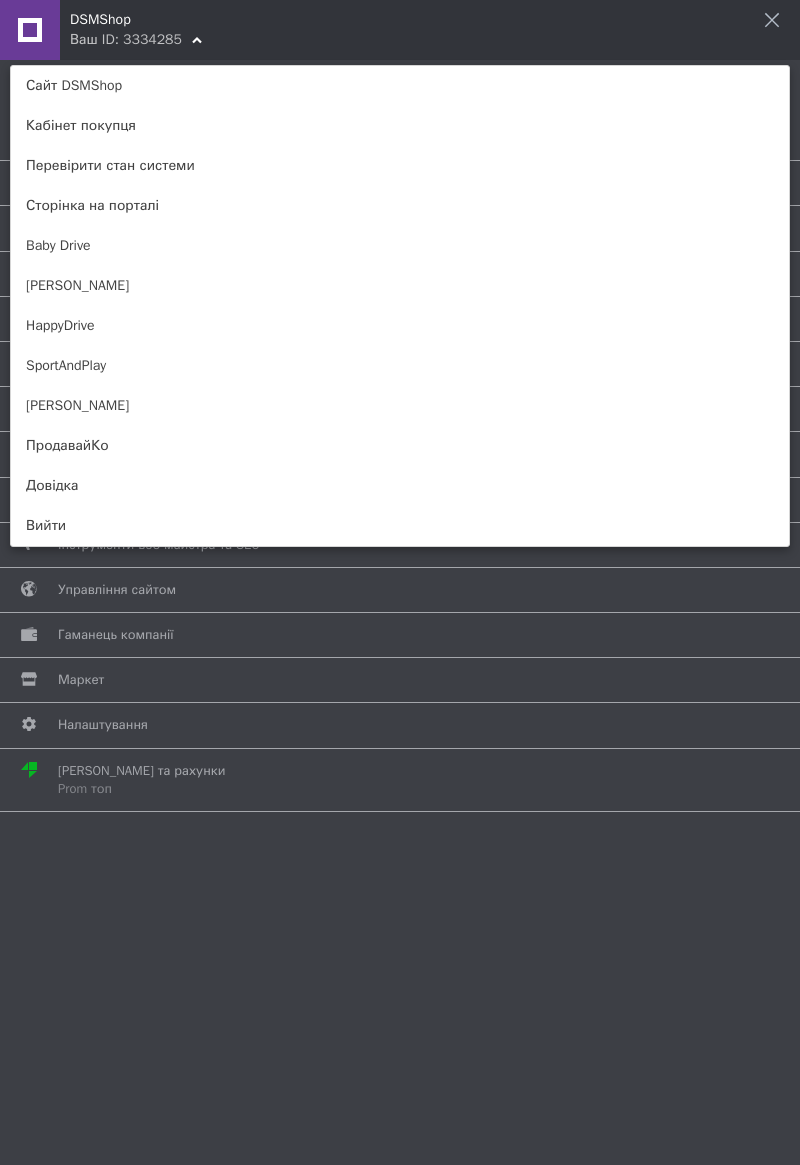 click on "HappyDrive" at bounding box center [400, 326] 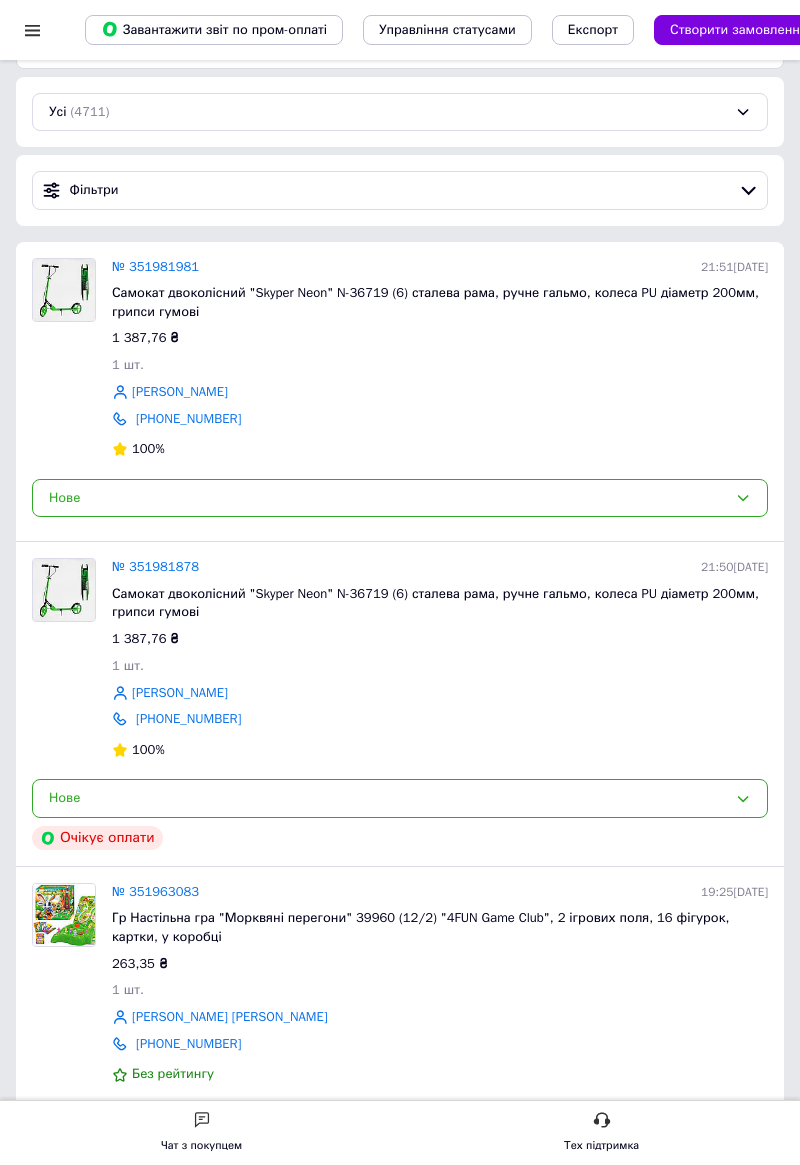 scroll, scrollTop: 0, scrollLeft: 0, axis: both 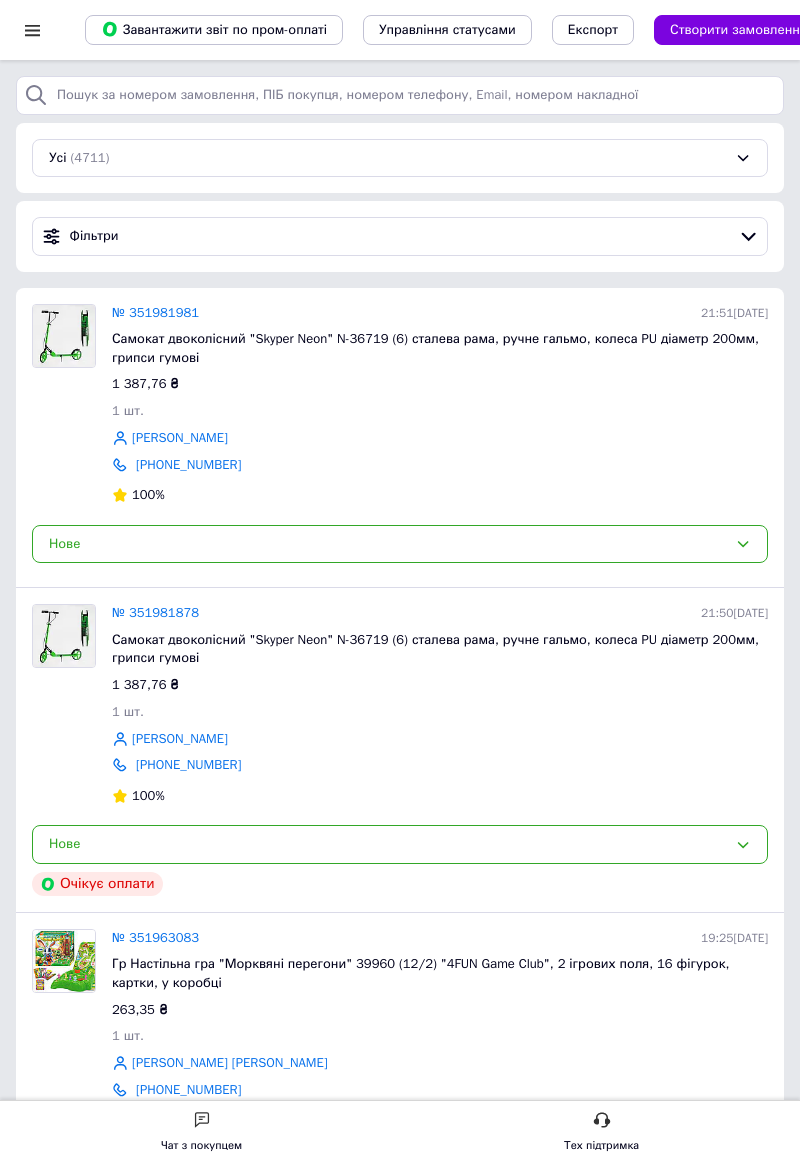click at bounding box center (32, 30) 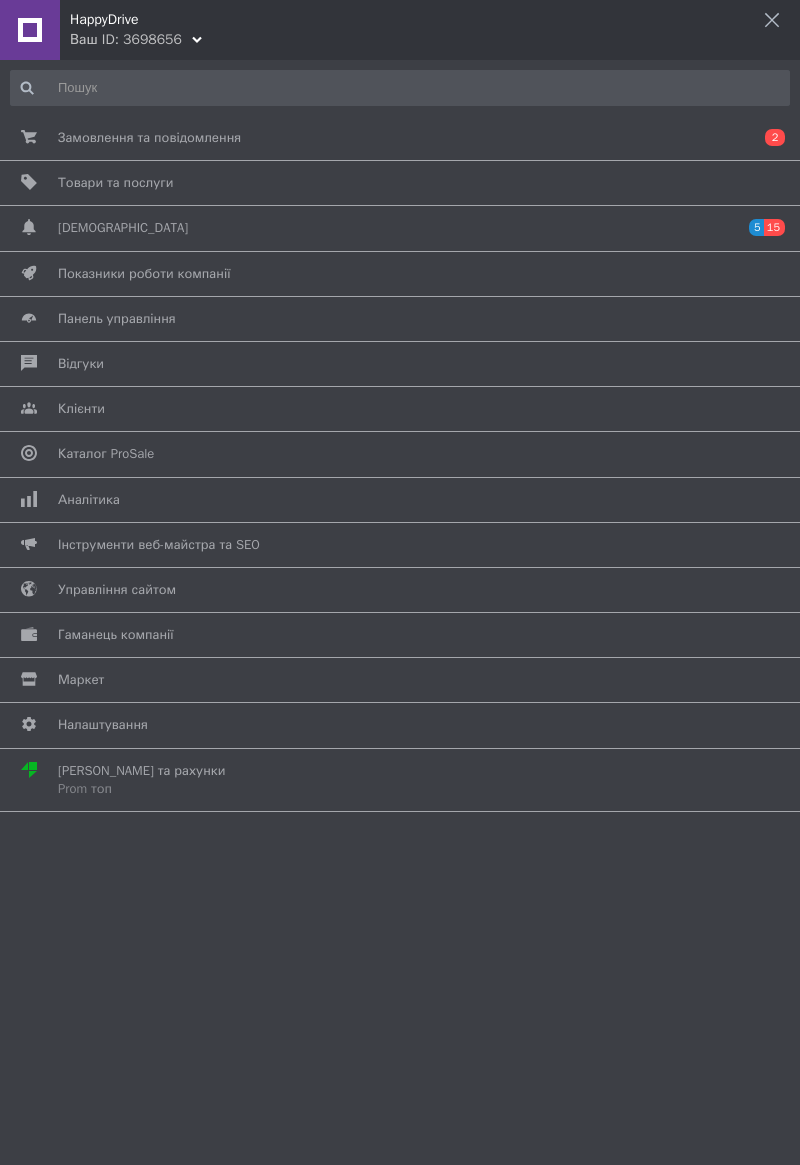 click on "HappyDrive" at bounding box center [435, 15] 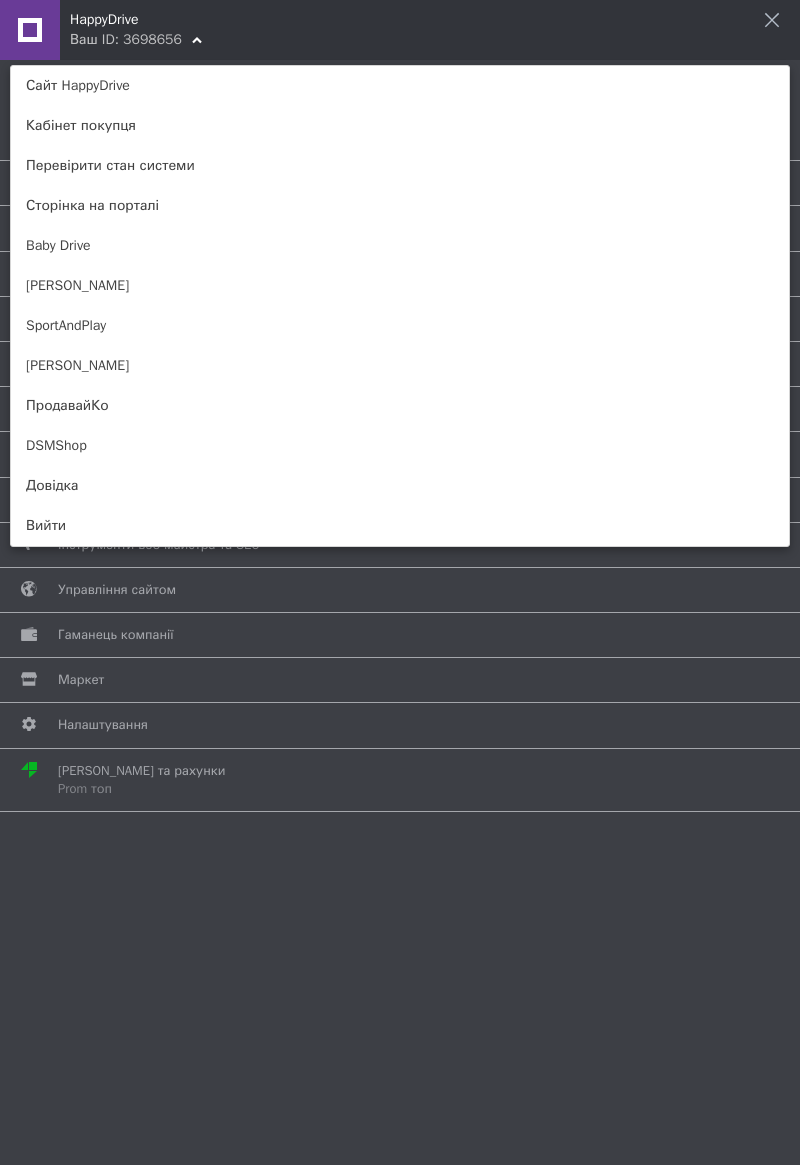 click on "SportAndPlay" at bounding box center [400, 326] 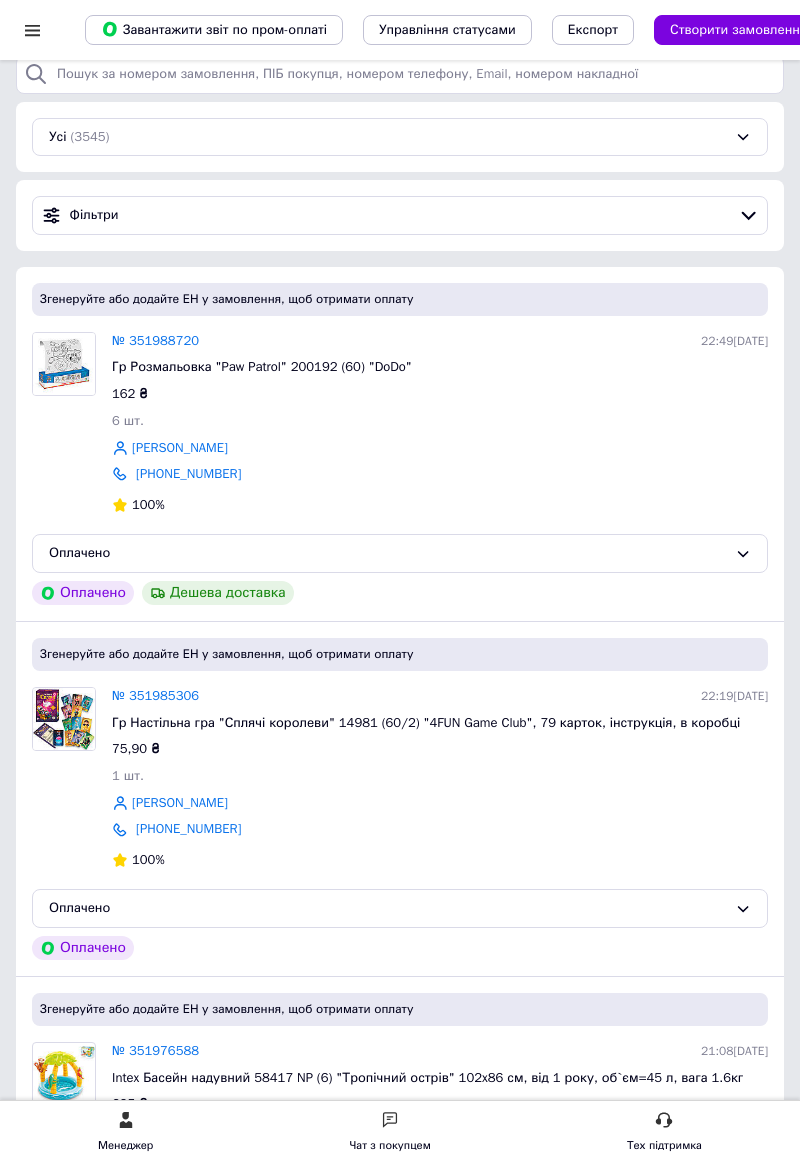 scroll, scrollTop: 0, scrollLeft: 0, axis: both 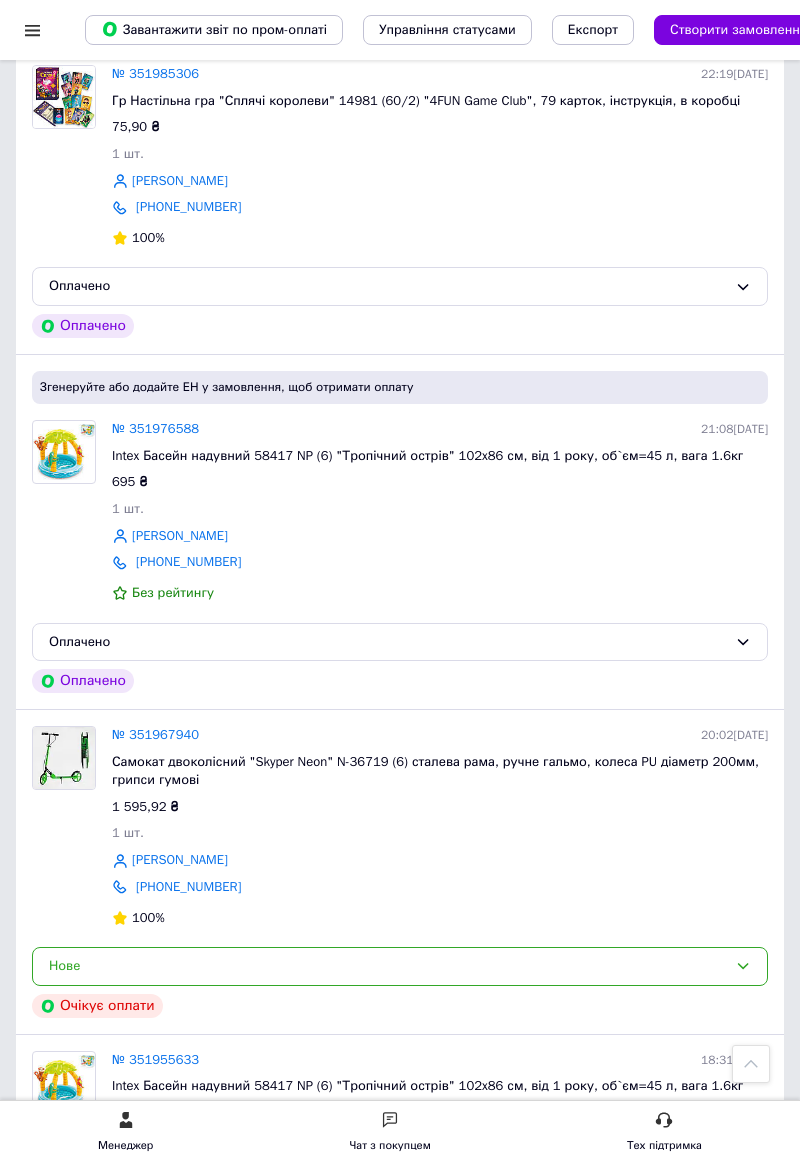 click 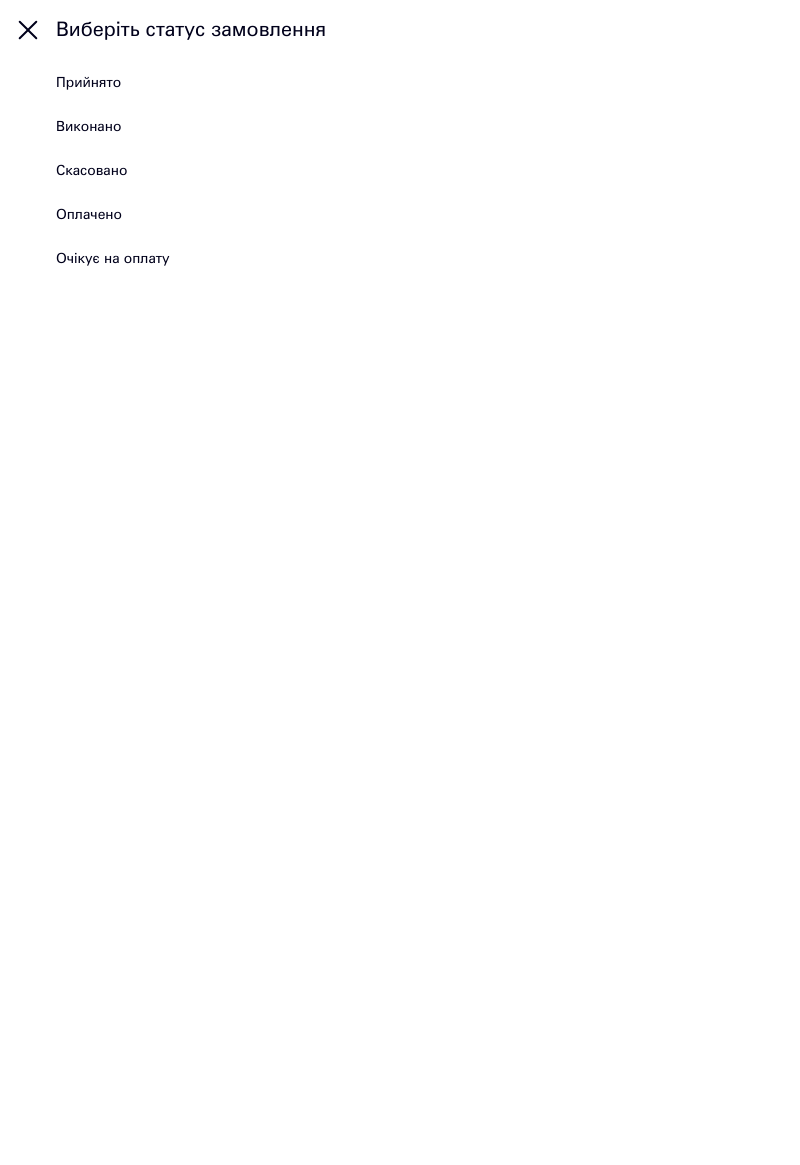click on "Скасовано" at bounding box center [400, 171] 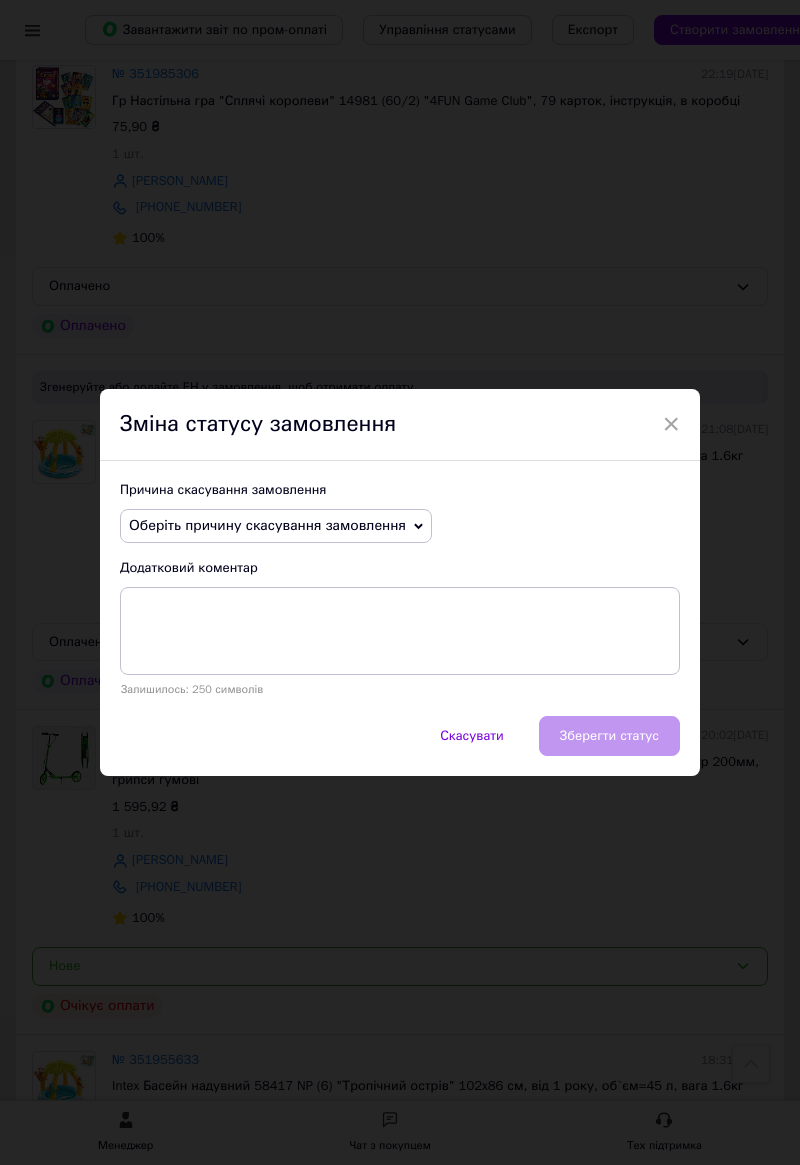click on "Оберіть причину скасування замовлення" at bounding box center (267, 525) 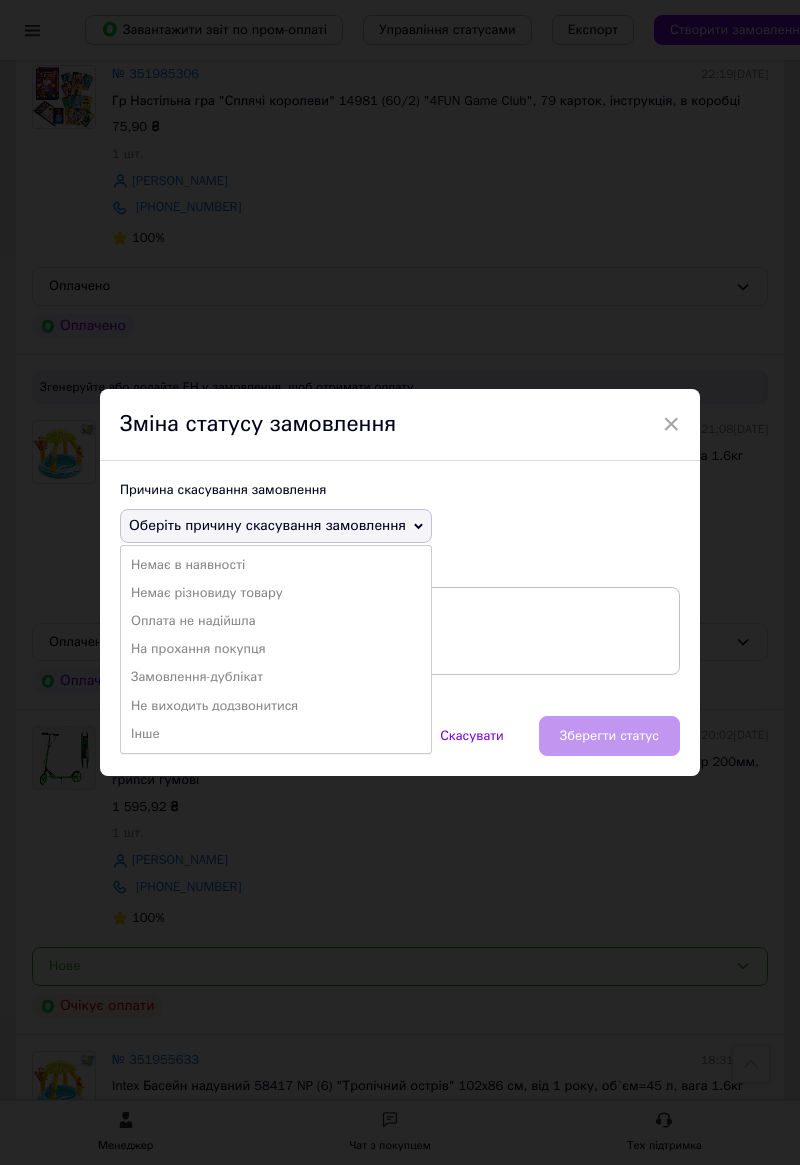 click on "Замовлення-дублікат" at bounding box center [276, 677] 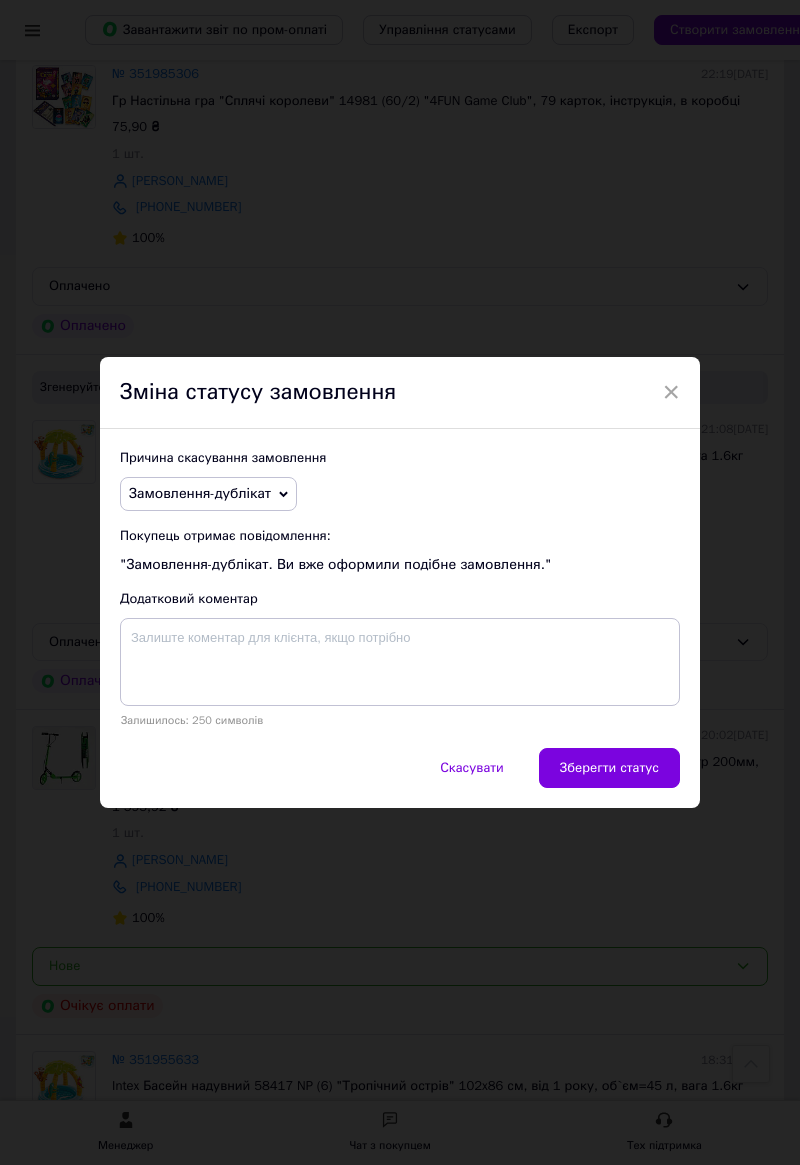 click on "Зберегти статус" at bounding box center [609, 768] 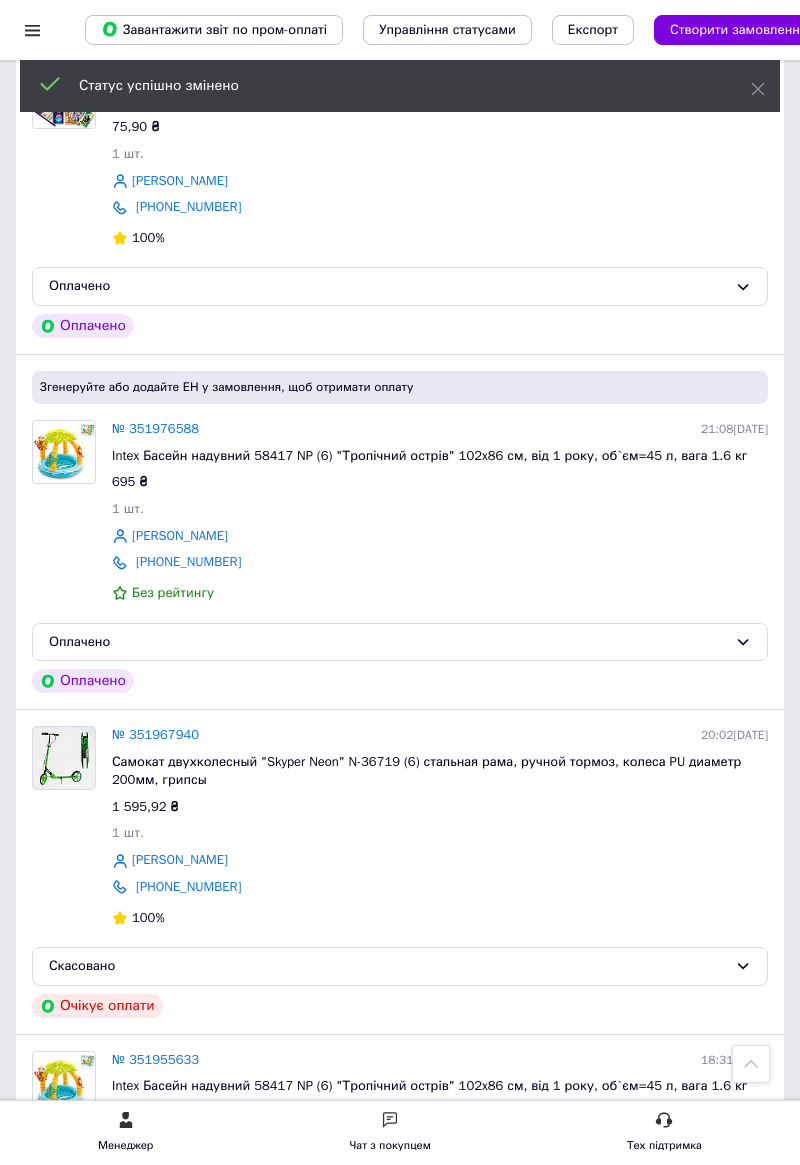 click at bounding box center [32, 30] 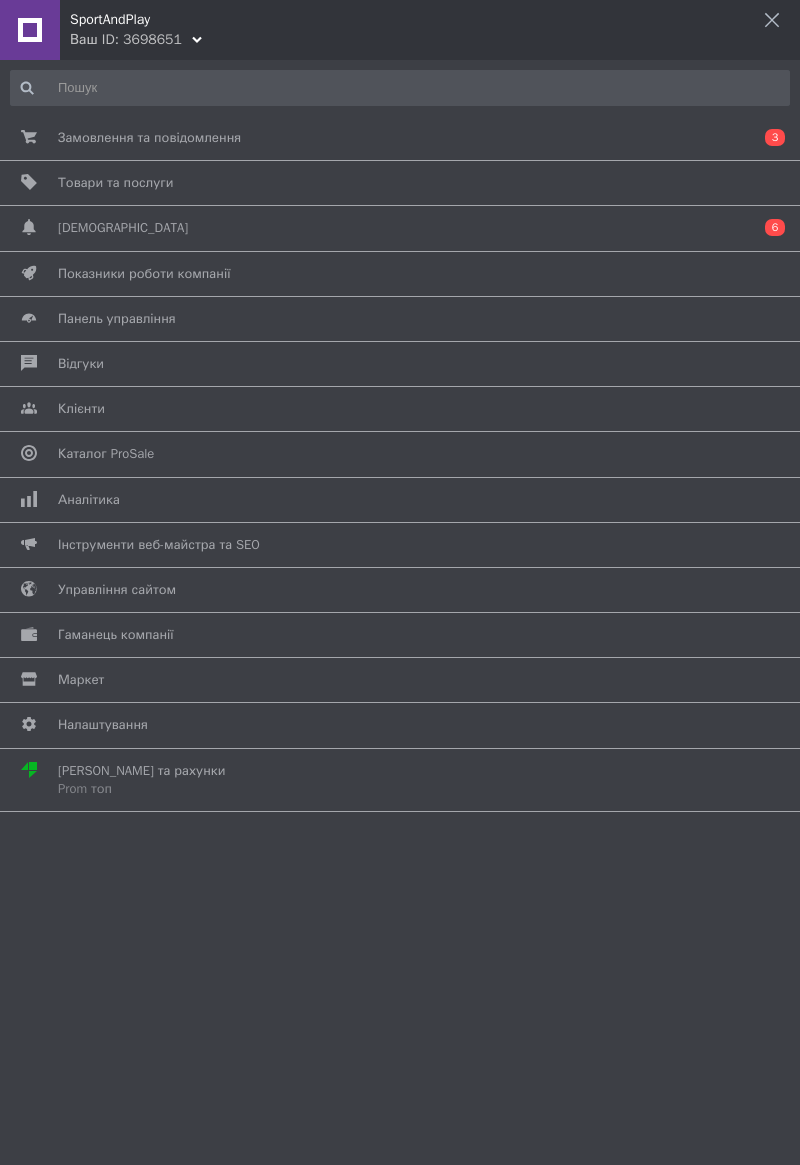 click on "Ваш ID: 3698651" at bounding box center (126, 40) 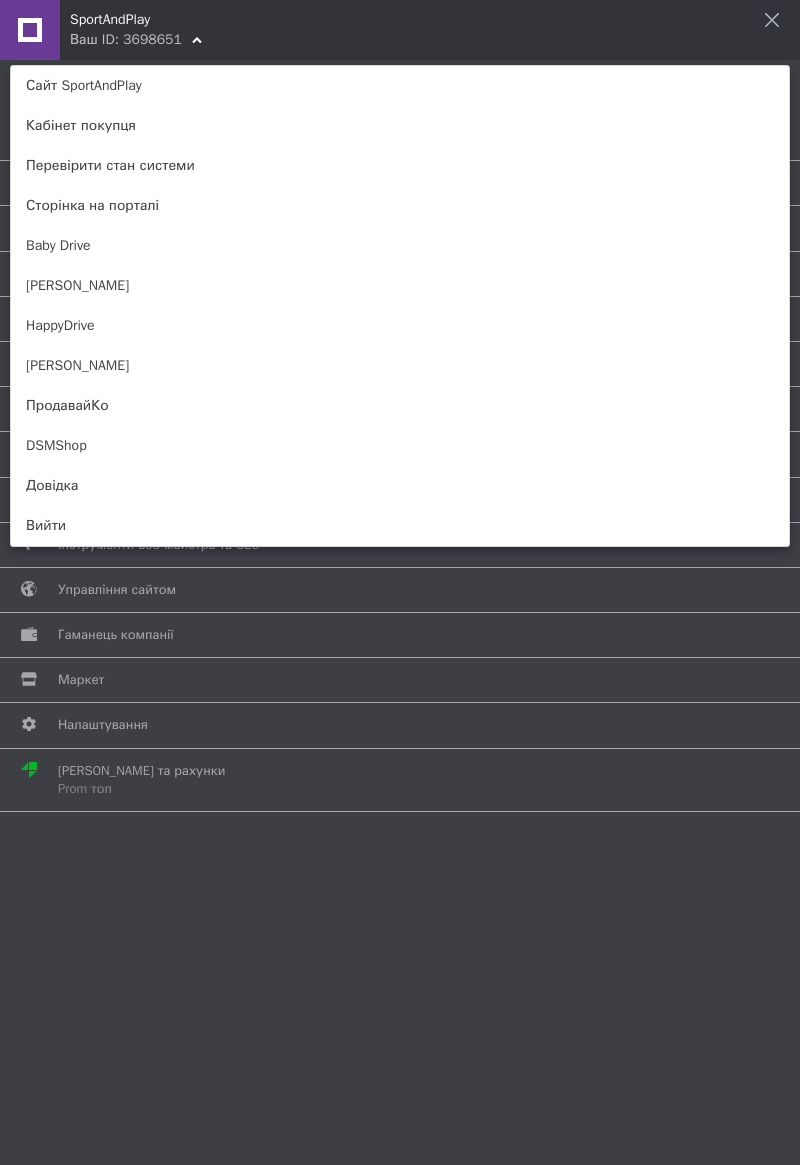 click on "ПродавайКо" at bounding box center [400, 406] 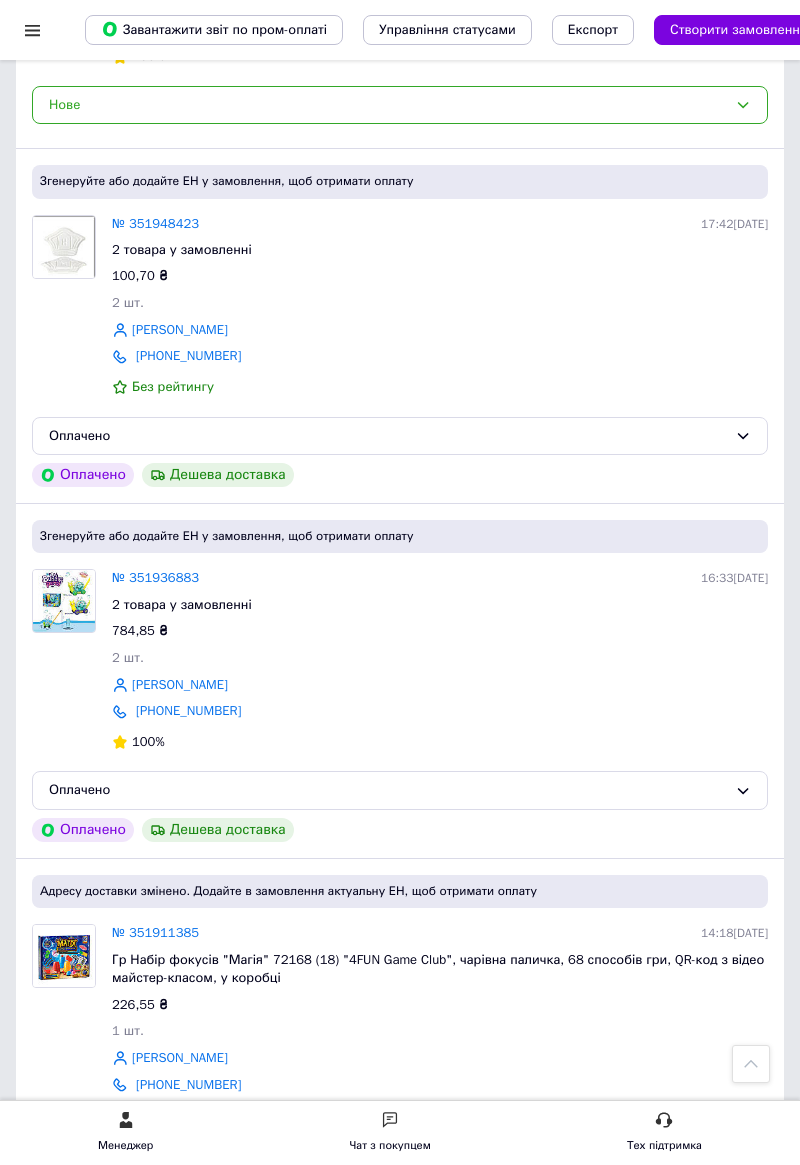 scroll, scrollTop: 1076, scrollLeft: 0, axis: vertical 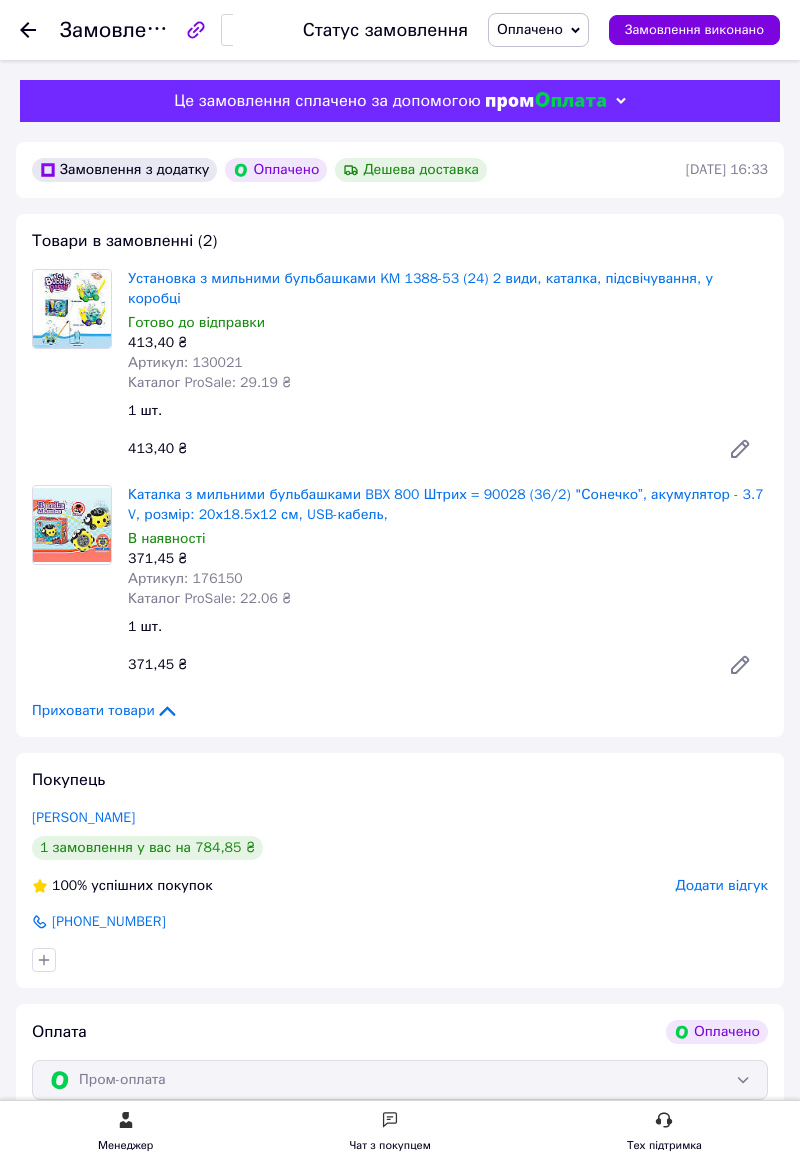 click on "Каталка з мильними бульбашками BBX 800 Штрих = 90028 (36/2) "Сонечко”, акумулятор - 3.7 V, розмір: 20х18.5х12 см, USB-кабель," at bounding box center [446, 504] 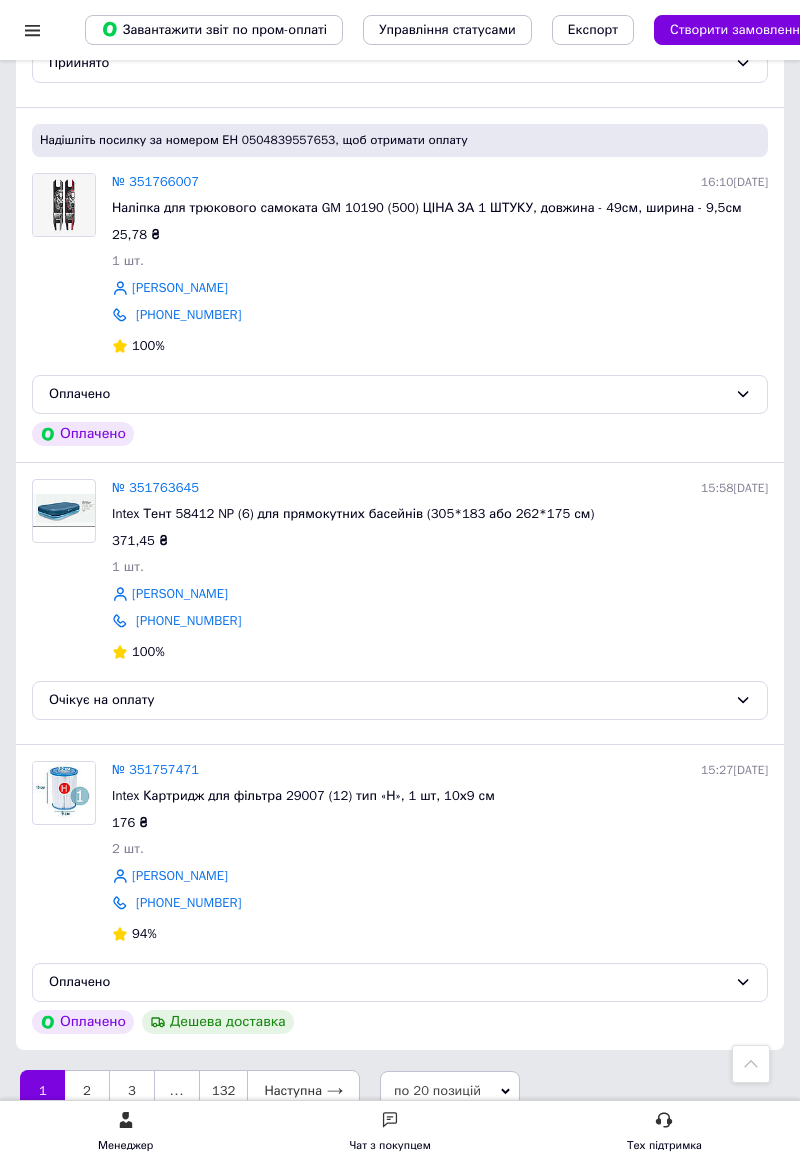 scroll, scrollTop: 5603, scrollLeft: 0, axis: vertical 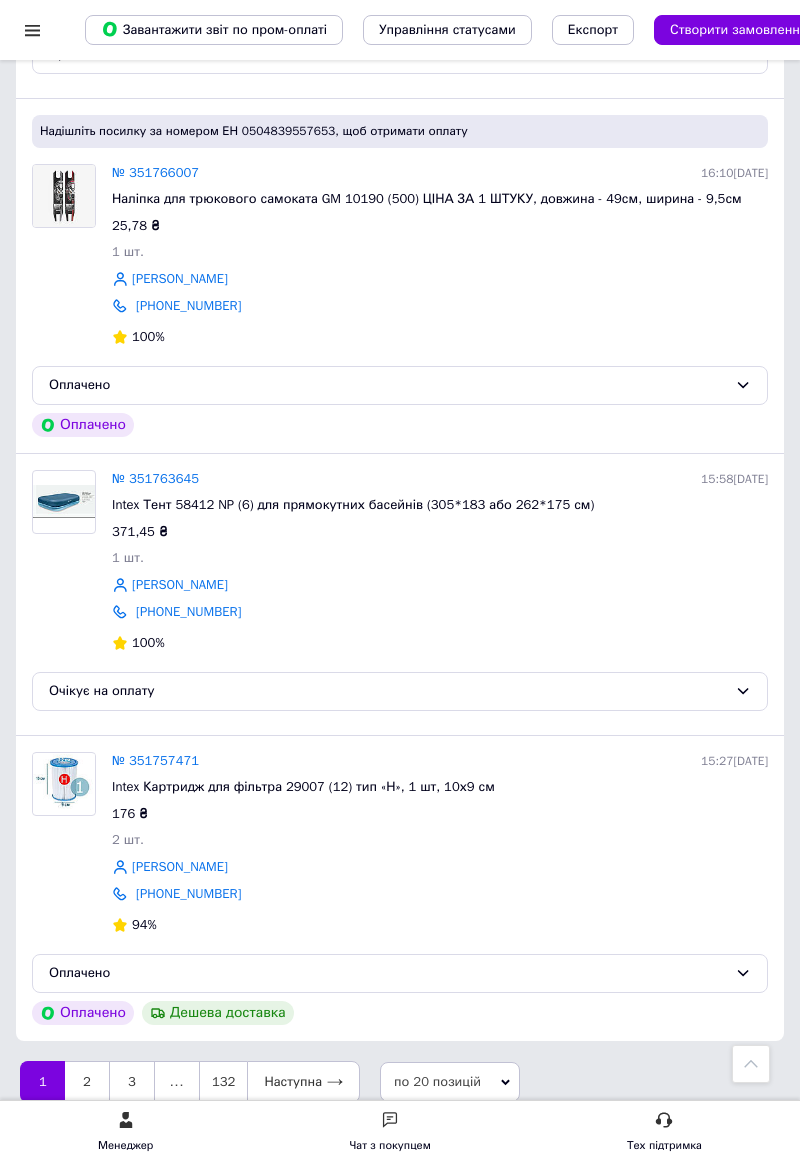 click on "по 20 позицій" at bounding box center [450, 1082] 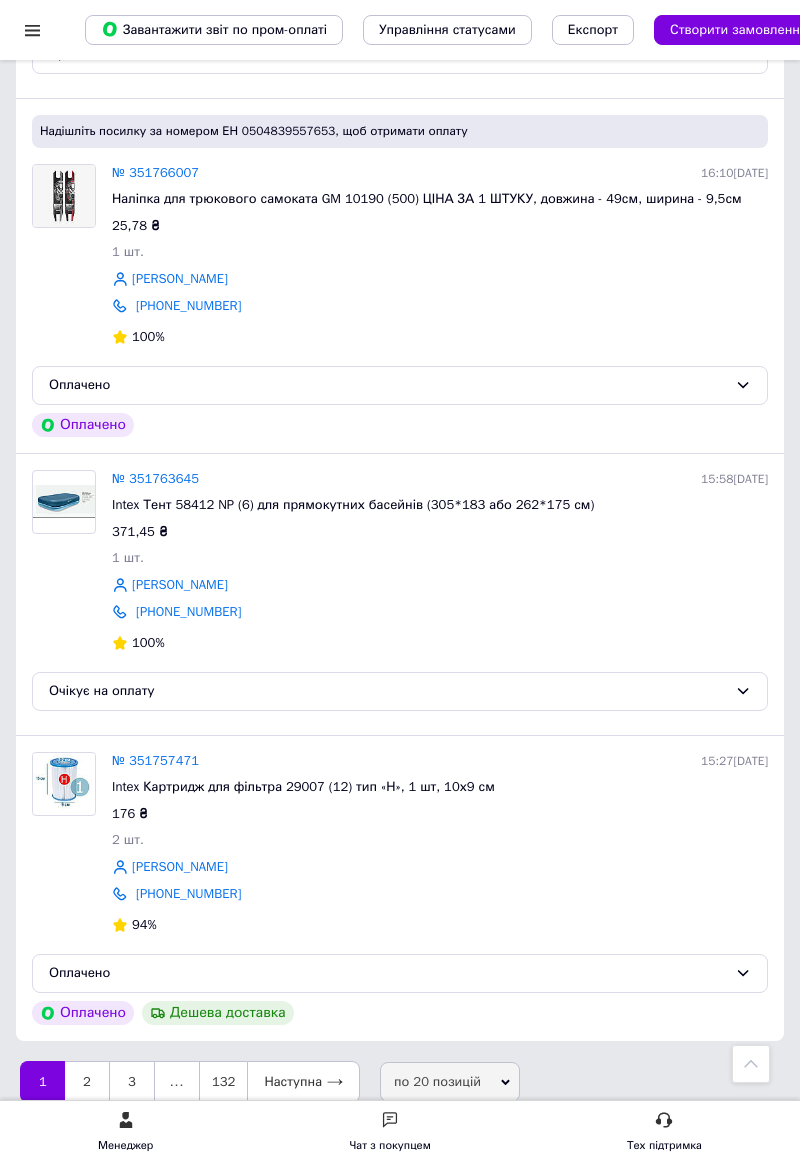 click on "по 100 позицій" at bounding box center (450, 1182) 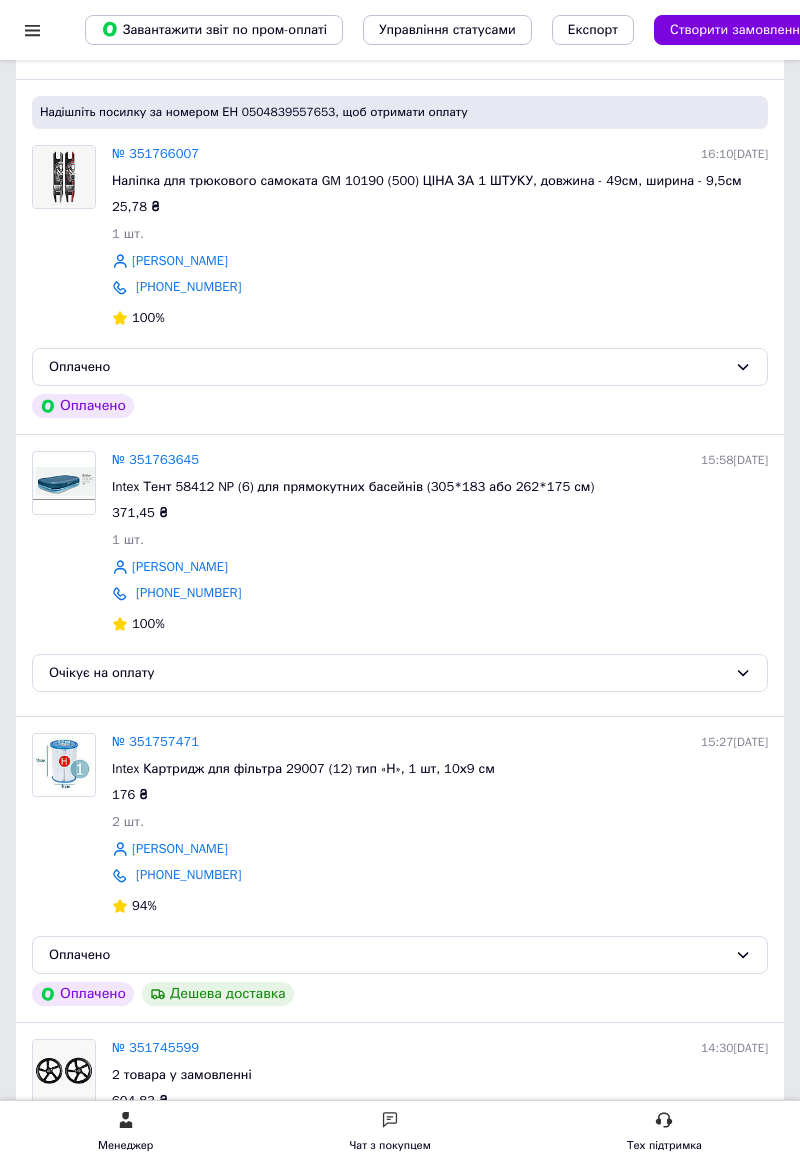 scroll, scrollTop: 0, scrollLeft: 0, axis: both 